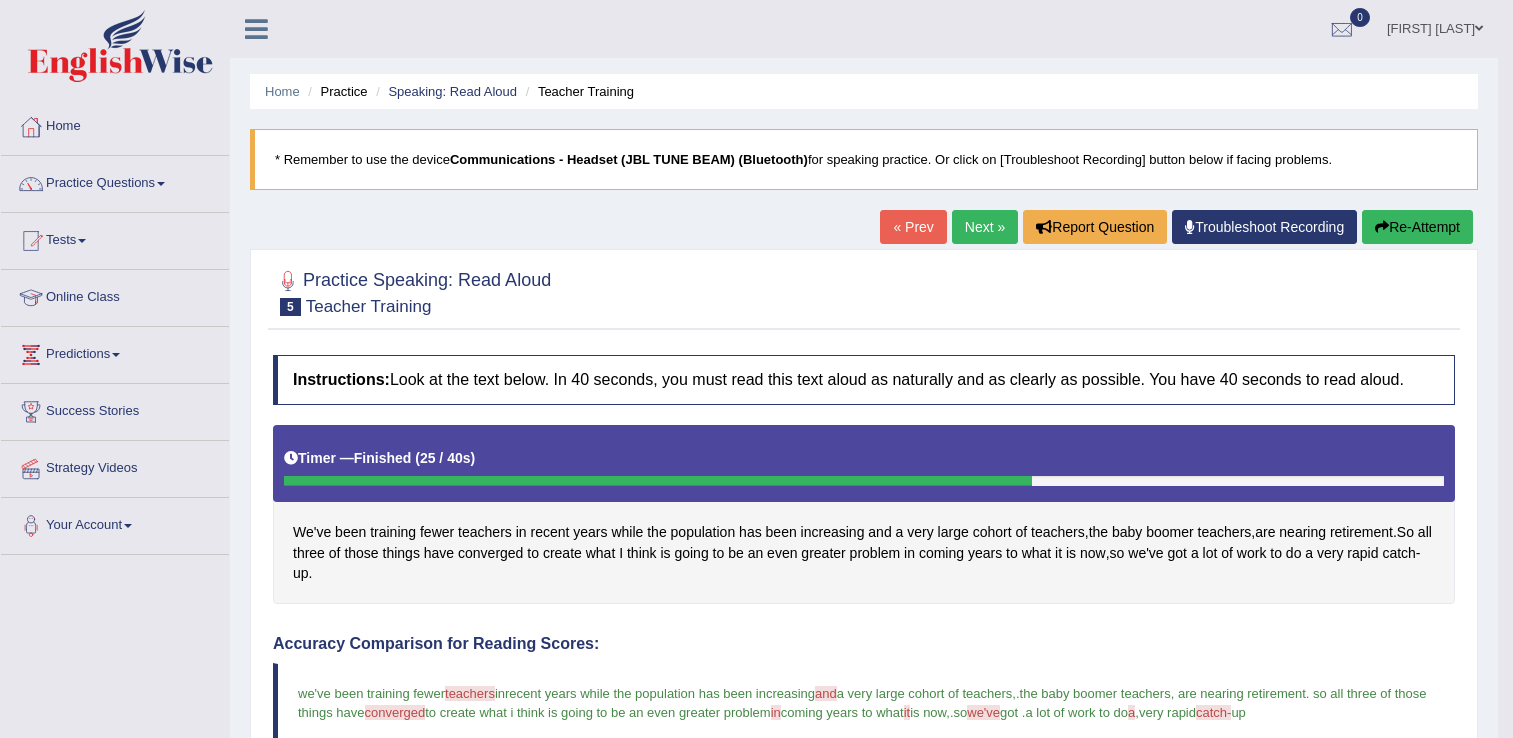scroll, scrollTop: 466, scrollLeft: 0, axis: vertical 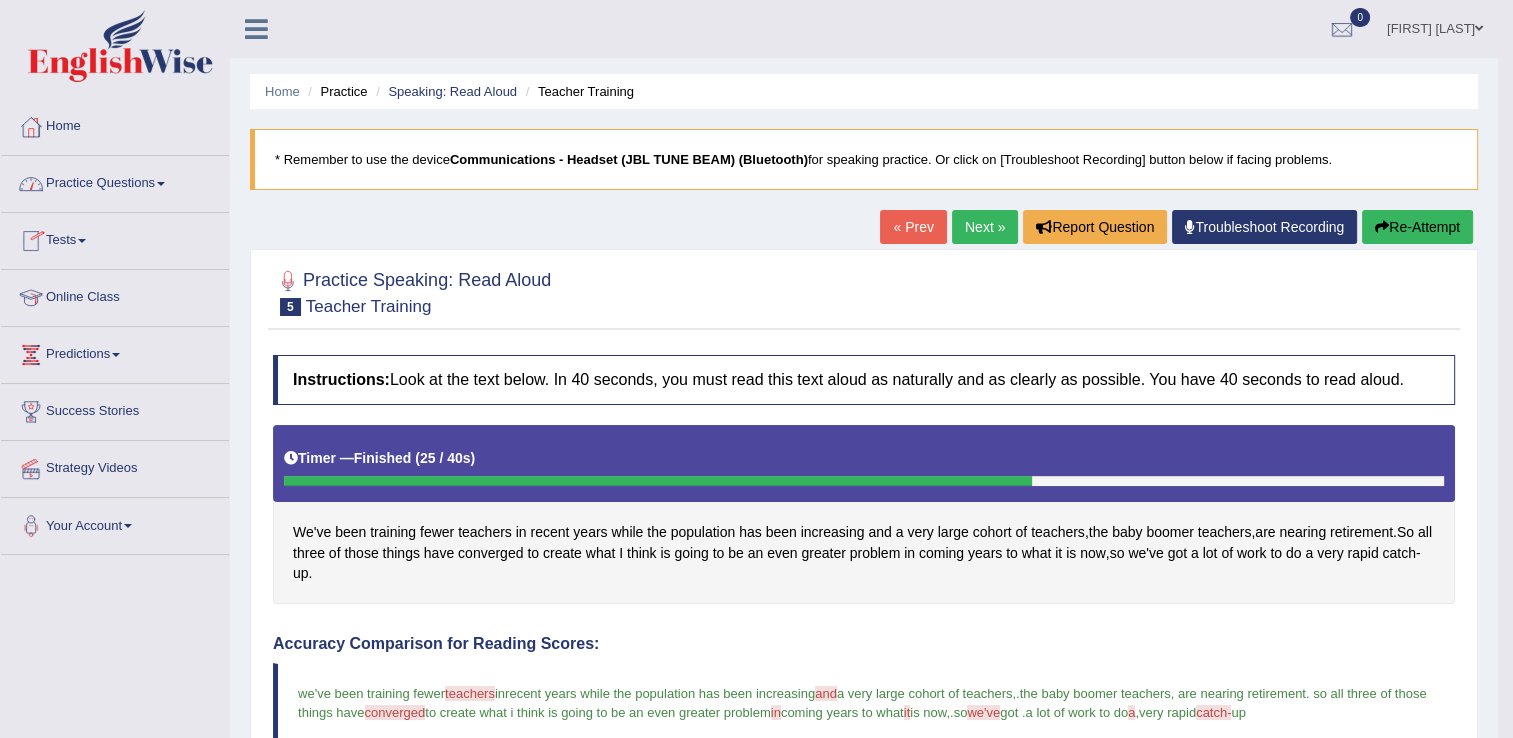 click on "Practice Questions" at bounding box center [115, 181] 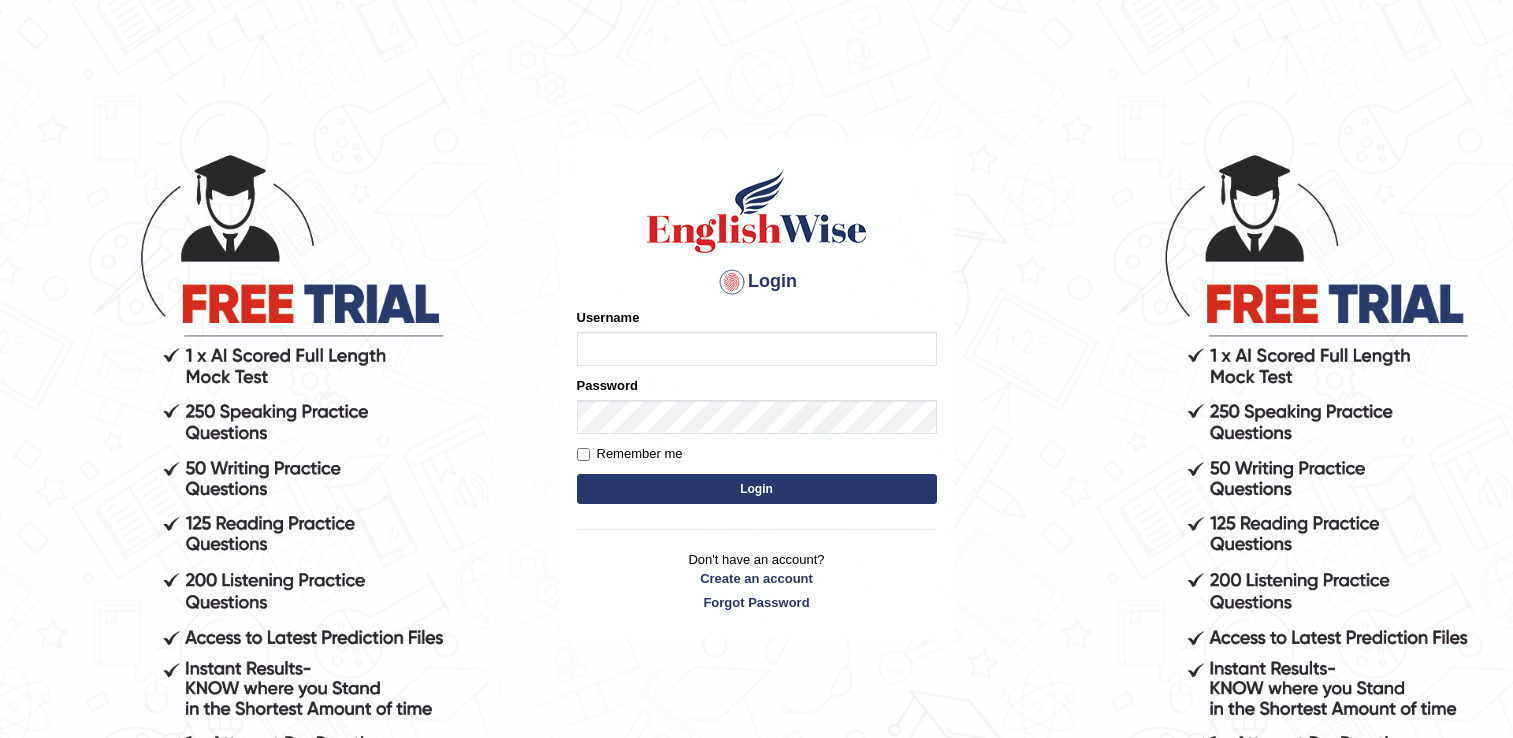 scroll, scrollTop: 0, scrollLeft: 0, axis: both 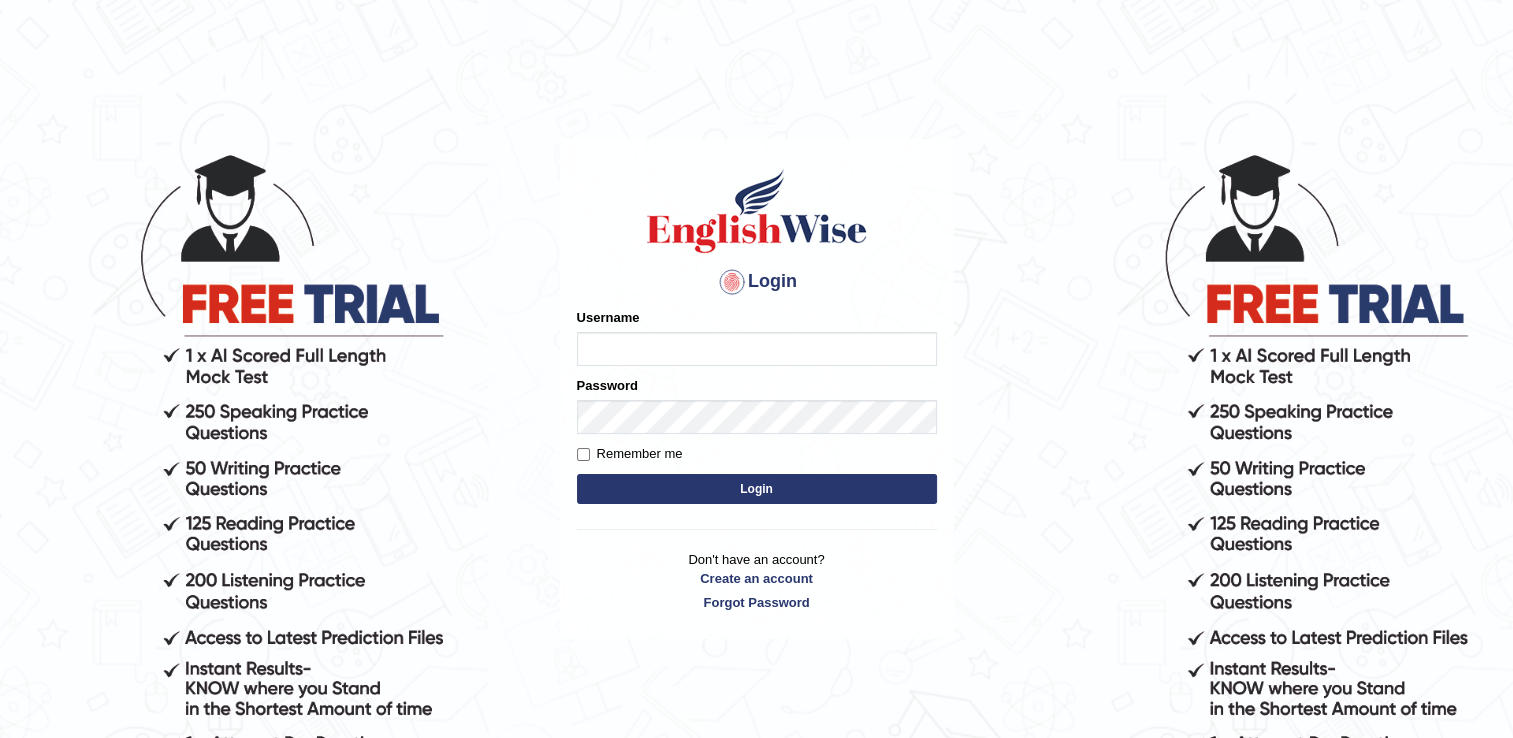 type on "RomulojrNepangue" 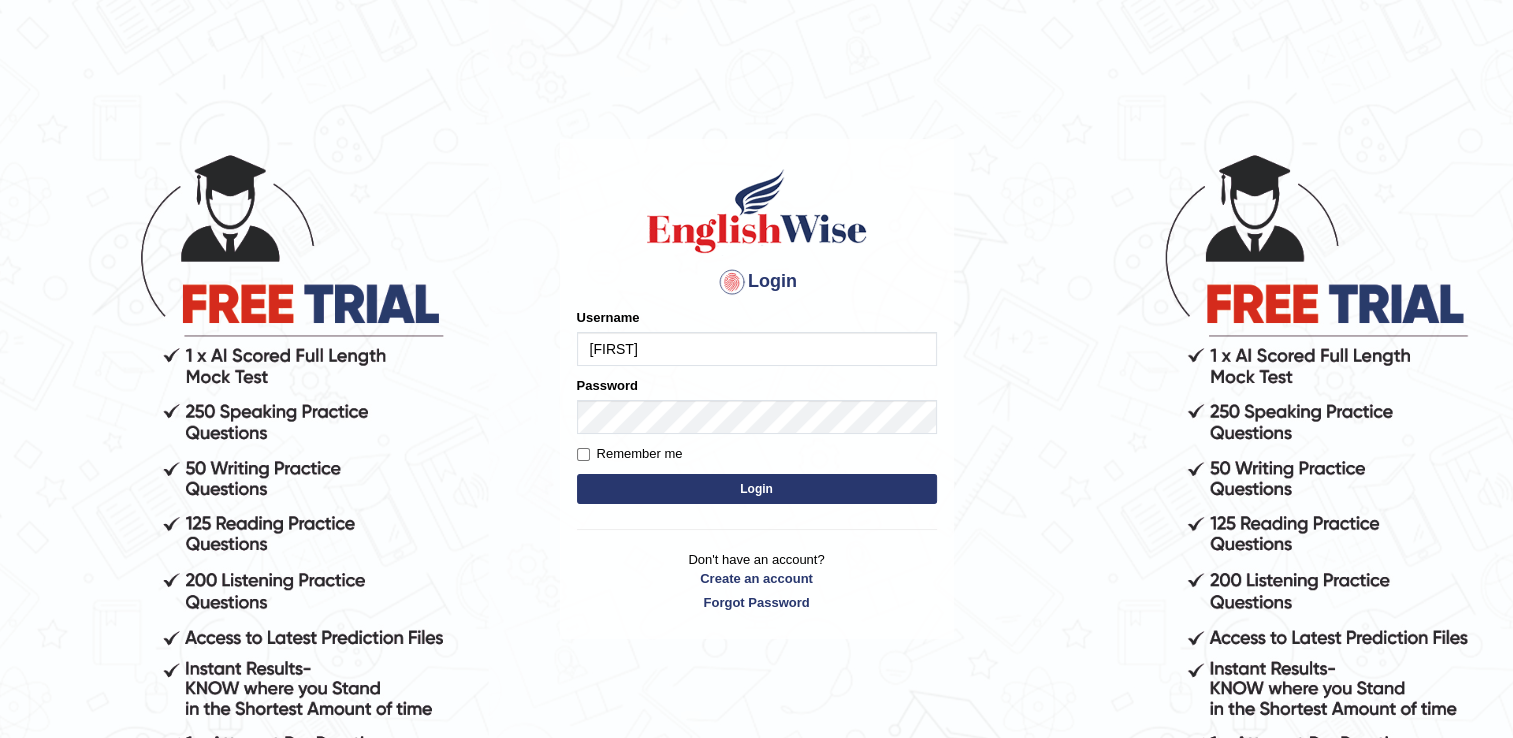 click on "Login" at bounding box center [757, 489] 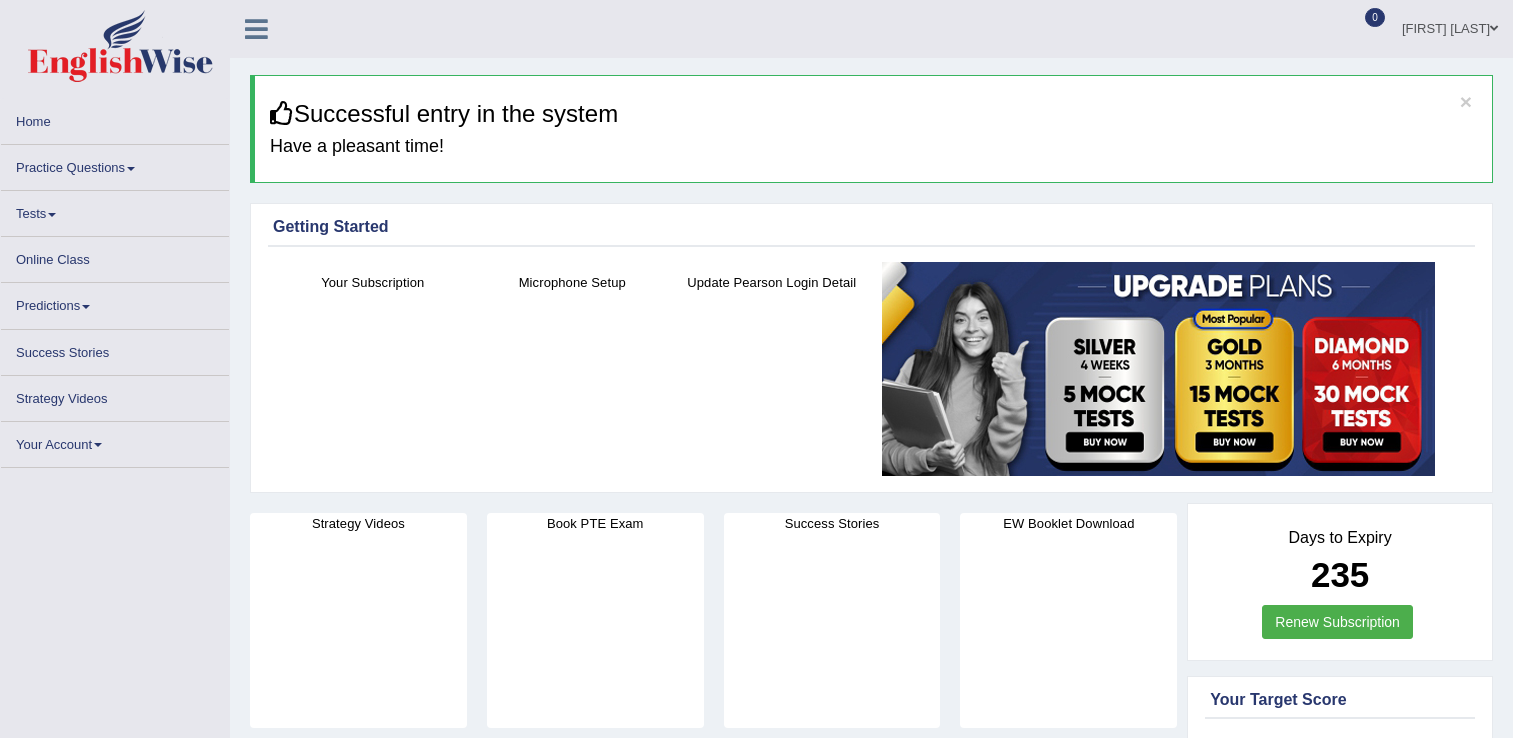 scroll, scrollTop: 0, scrollLeft: 0, axis: both 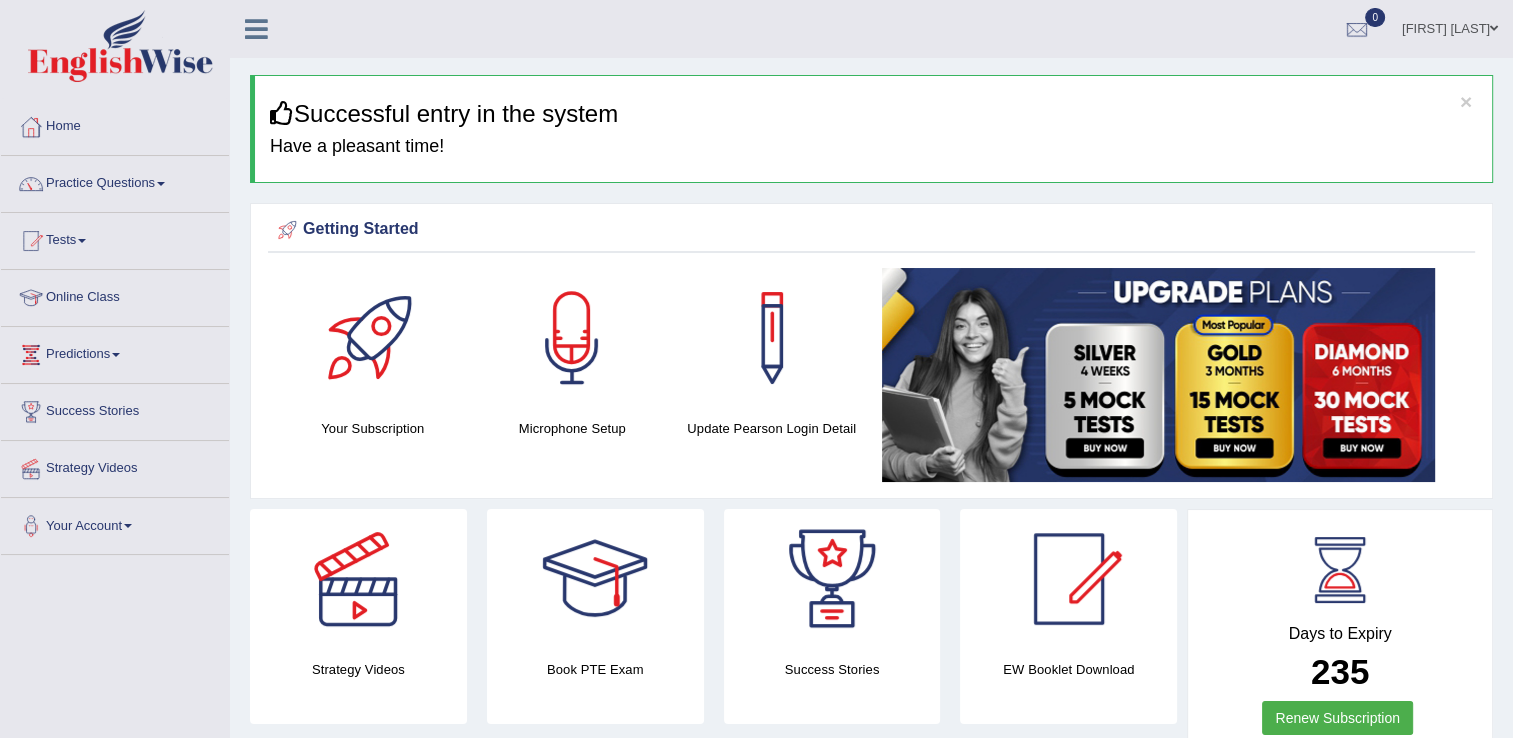 click on "Online Class" at bounding box center (115, 295) 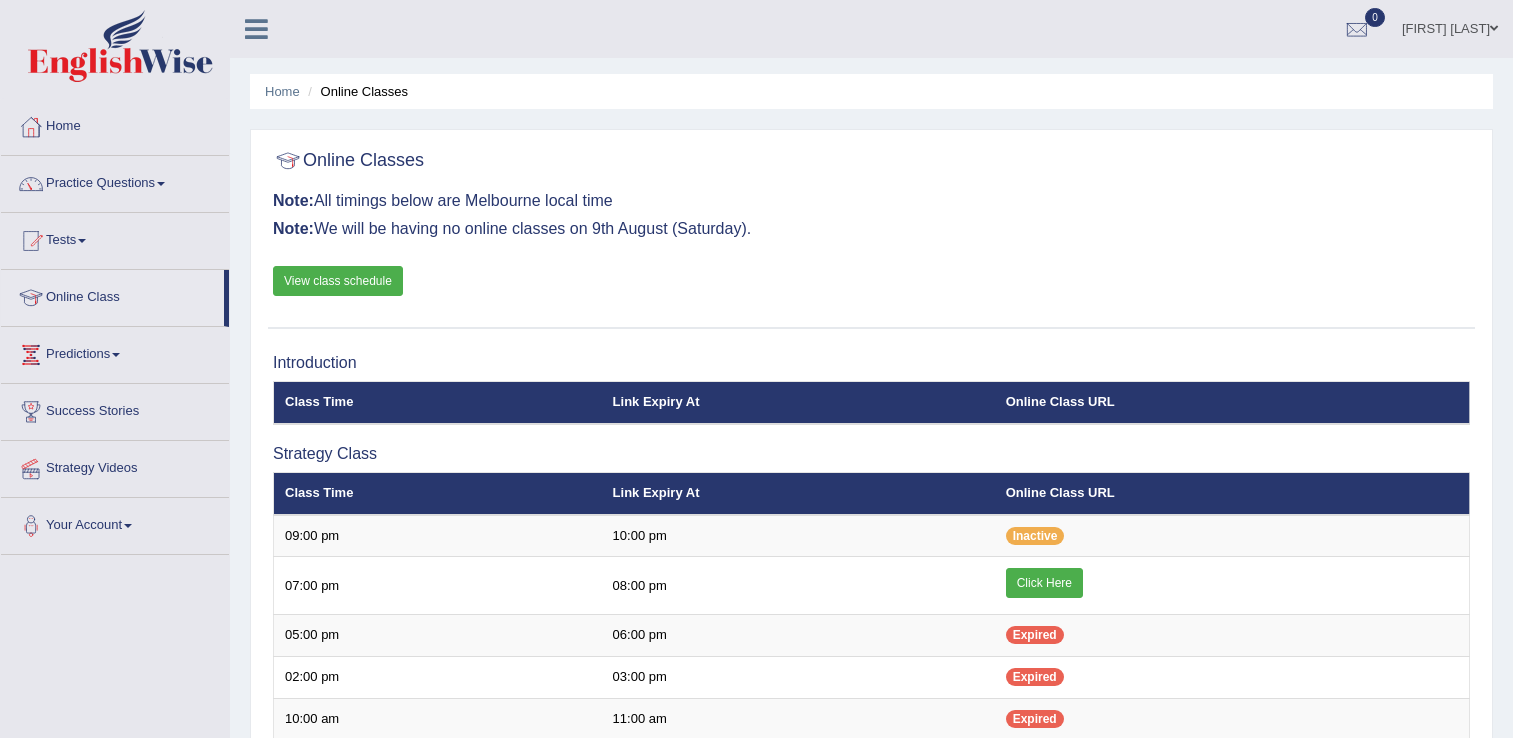 scroll, scrollTop: 0, scrollLeft: 0, axis: both 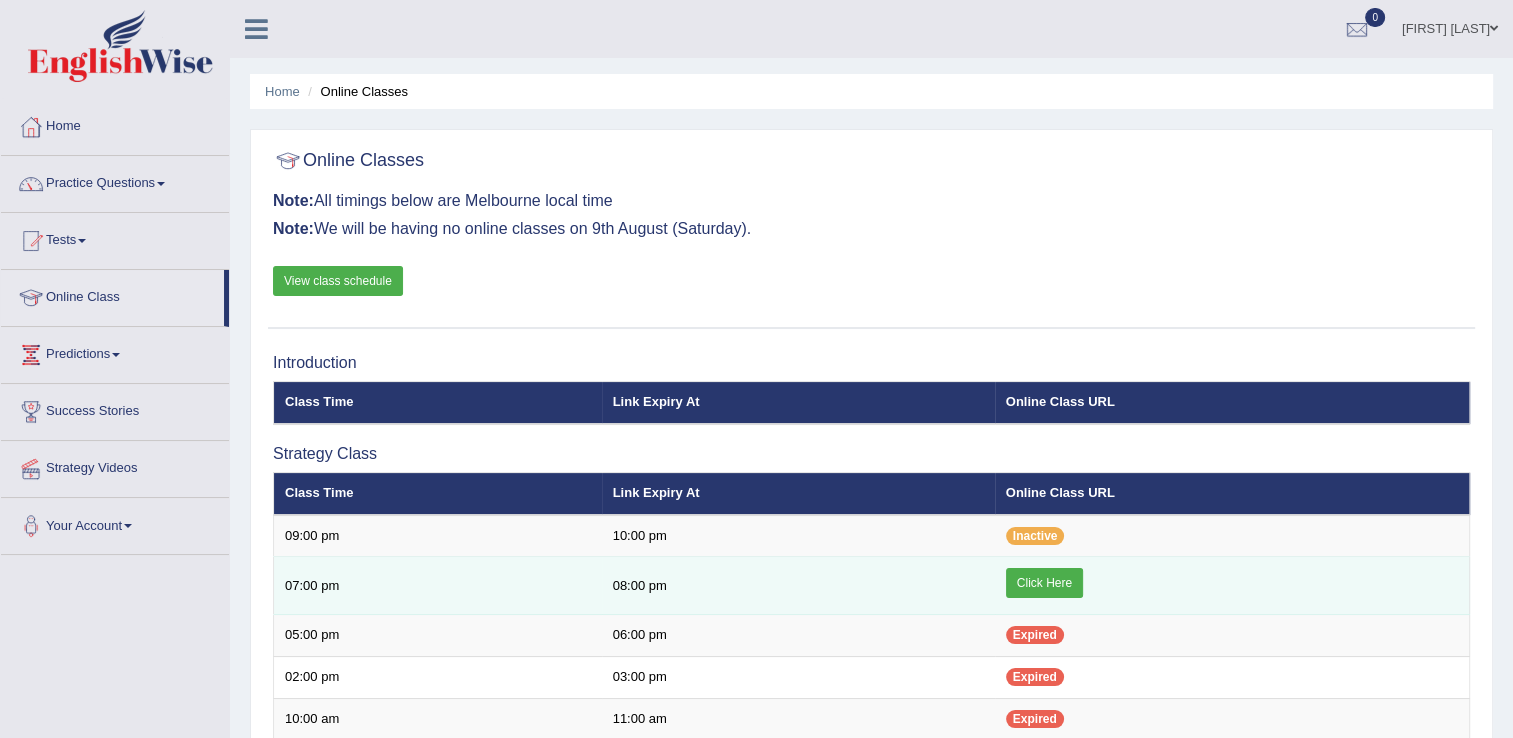 click on "Click Here" at bounding box center (1044, 583) 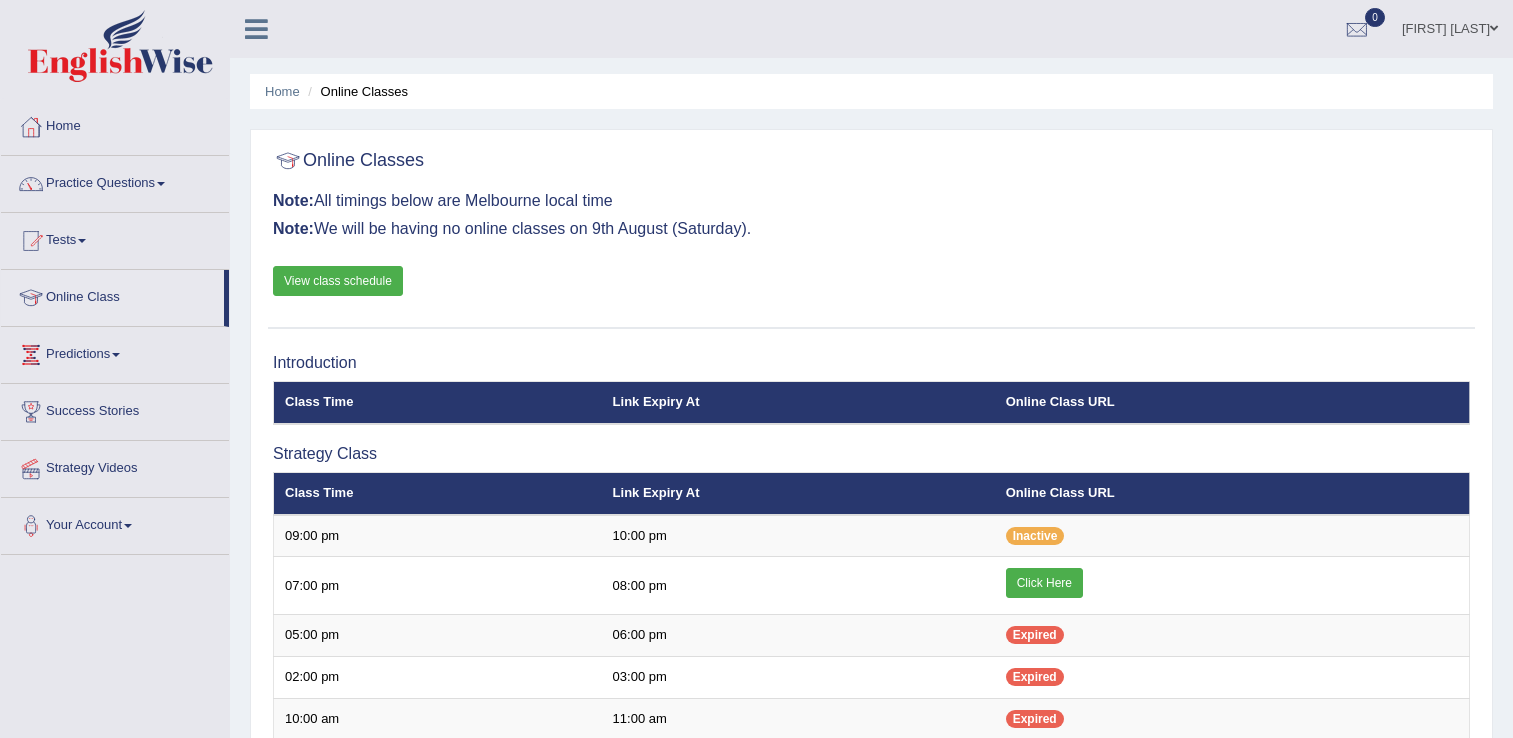 scroll, scrollTop: 0, scrollLeft: 0, axis: both 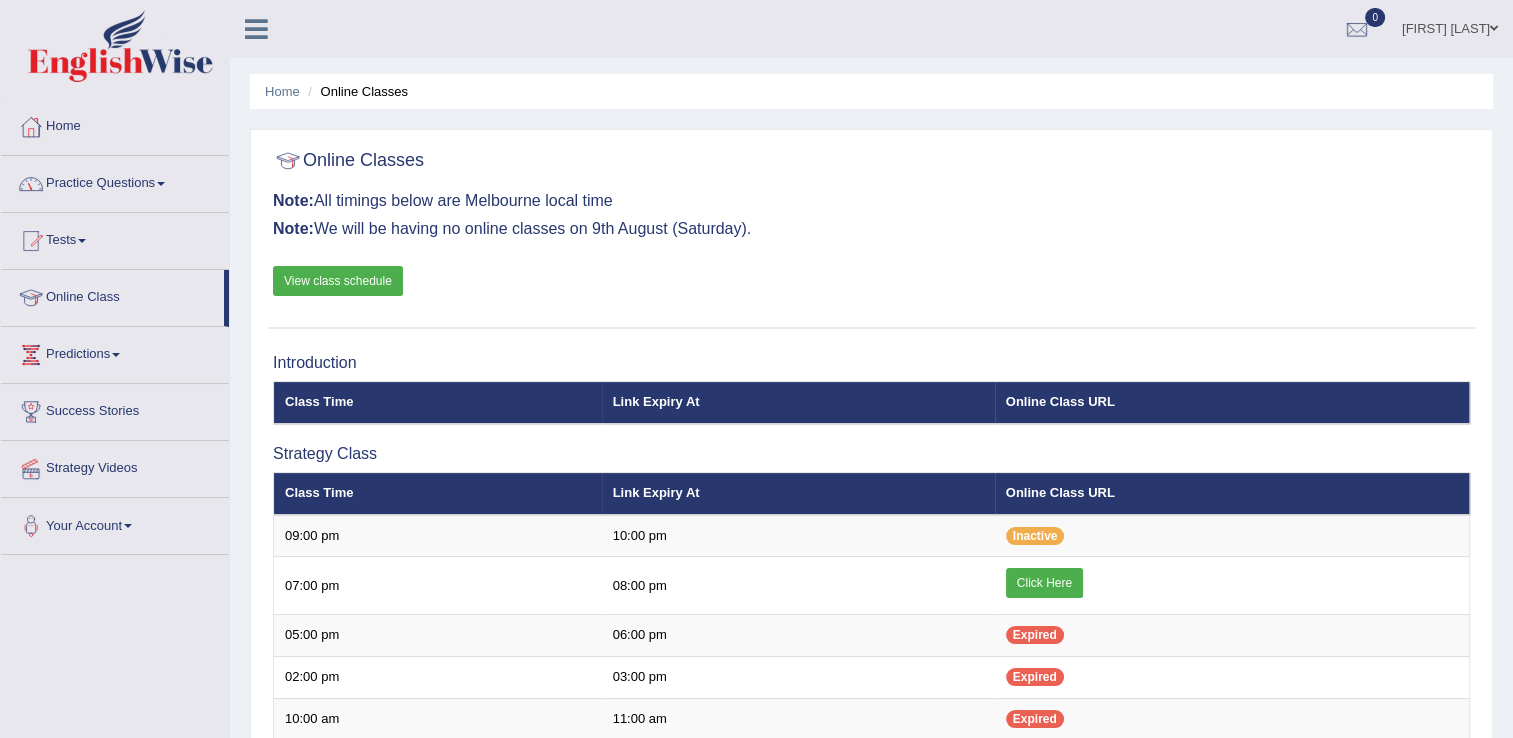 click on "Practice Questions" at bounding box center (115, 181) 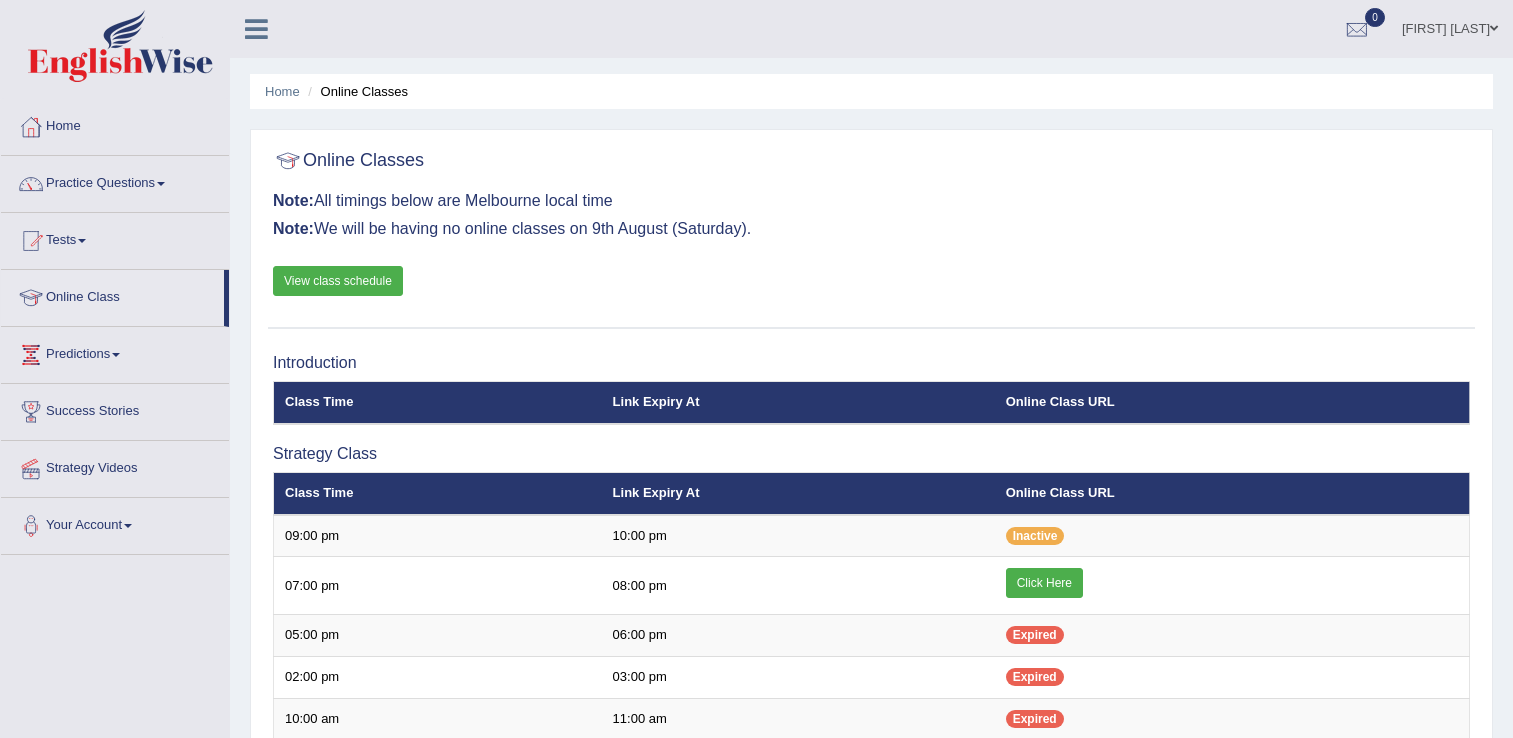 scroll, scrollTop: 0, scrollLeft: 0, axis: both 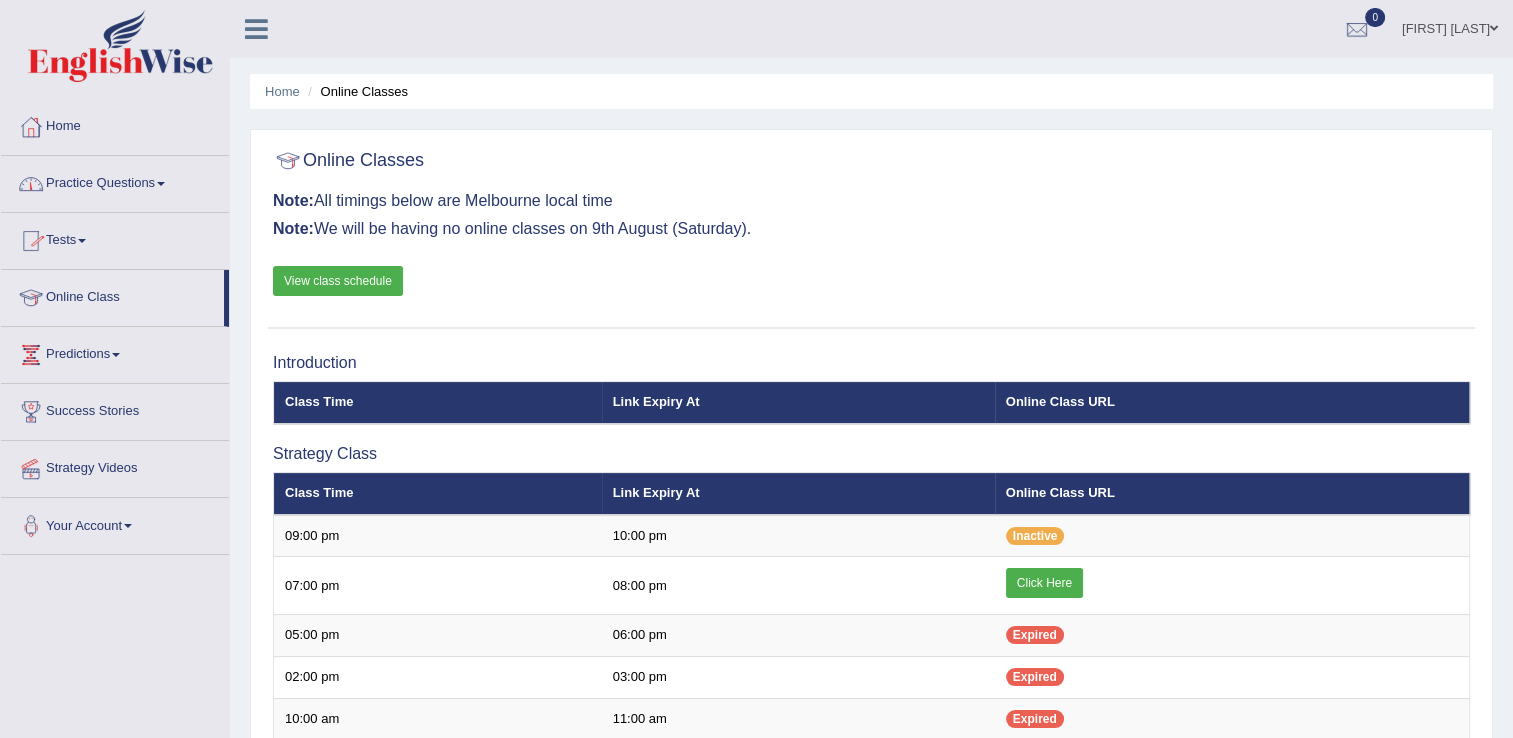 click on "Practice Questions" at bounding box center (115, 181) 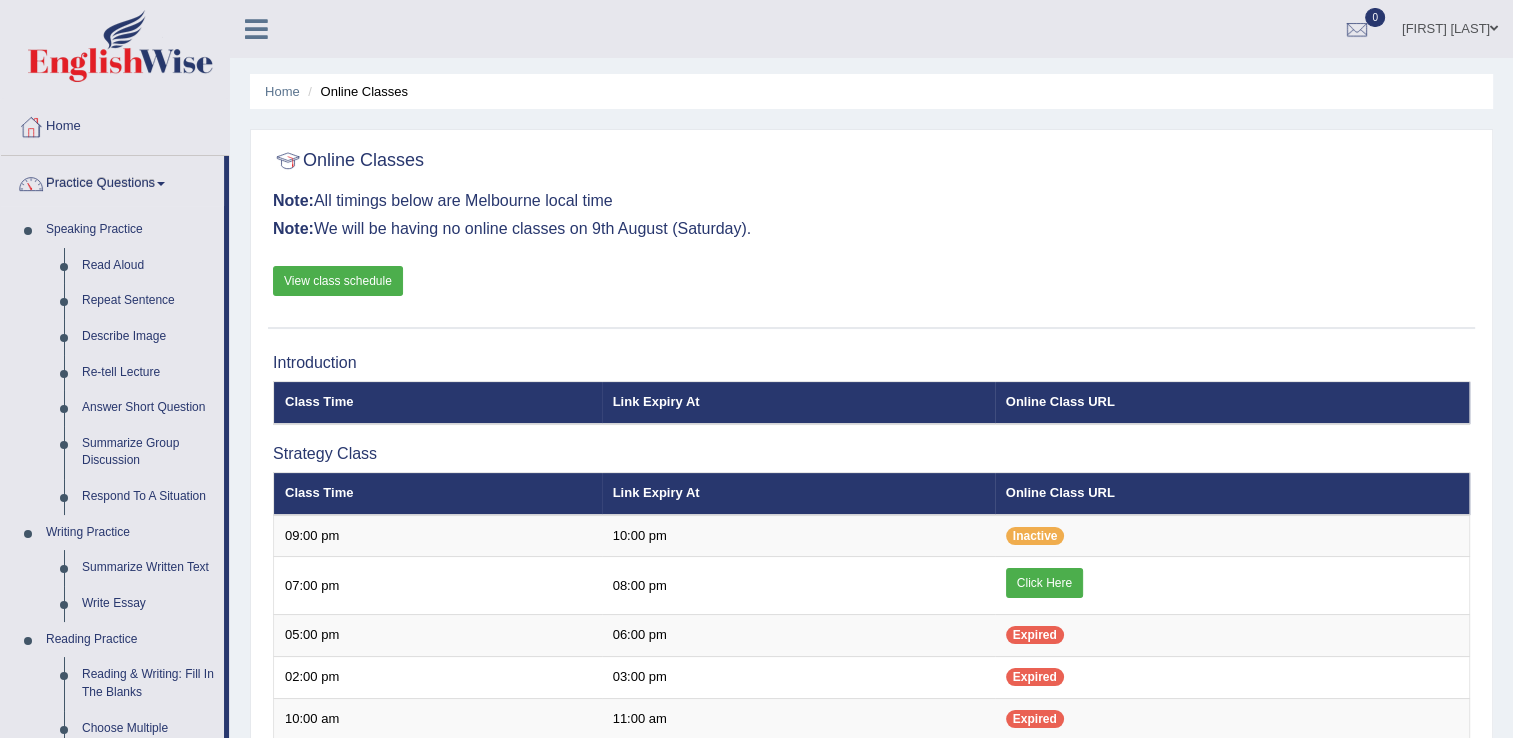 click on "Note:  All timings below are Melbourne local time" at bounding box center (871, 201) 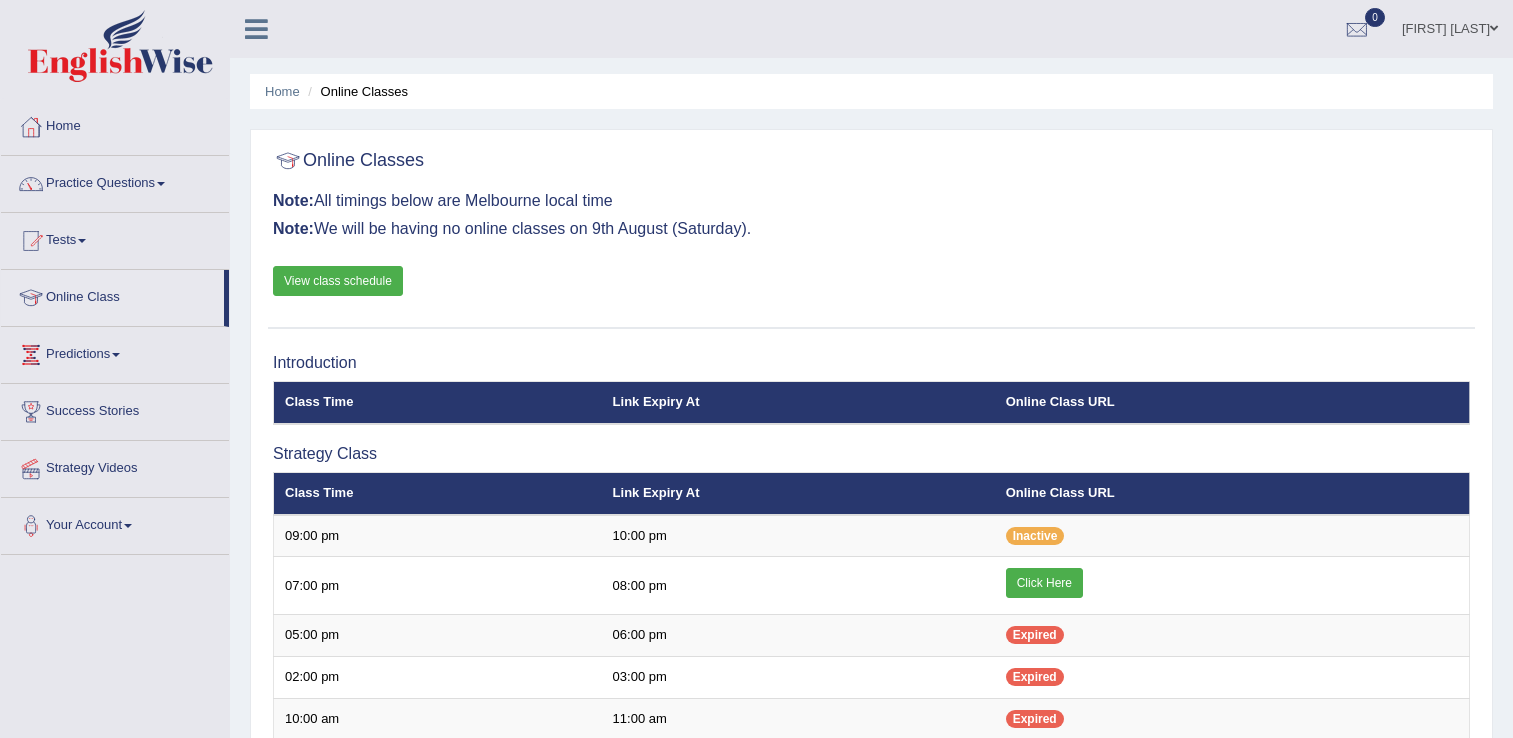 scroll, scrollTop: 0, scrollLeft: 0, axis: both 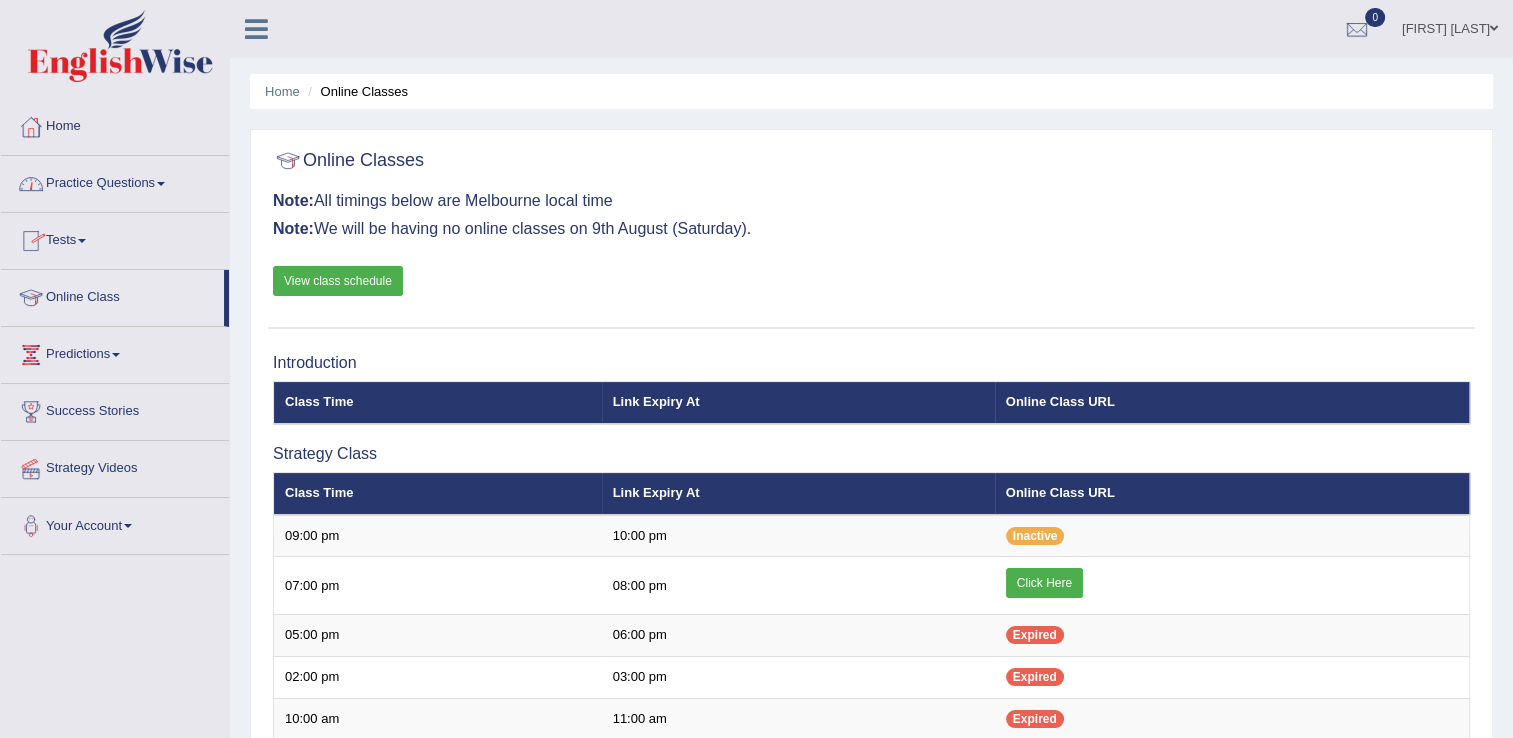 click on "Practice Questions" at bounding box center (115, 181) 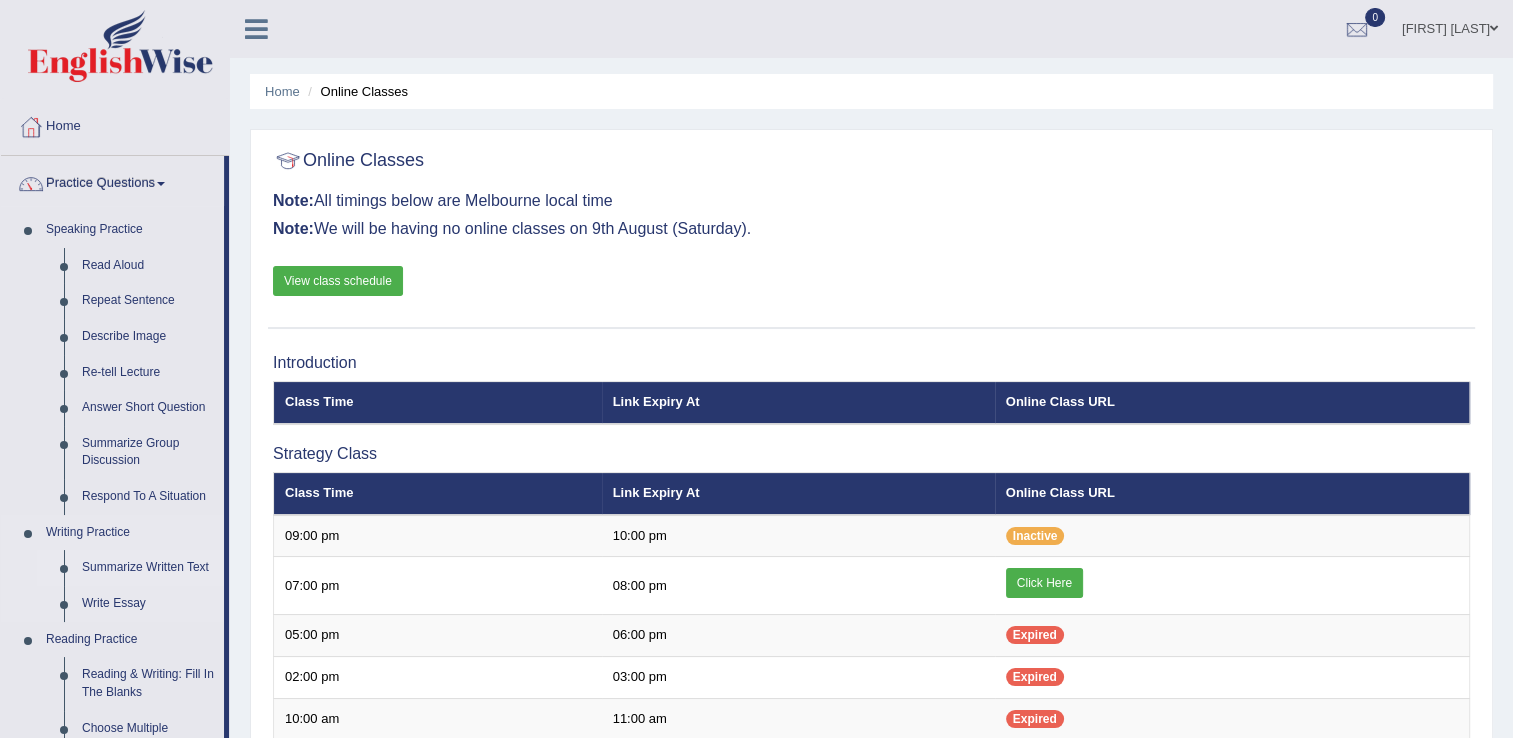 click on "Summarize Written Text" at bounding box center (148, 568) 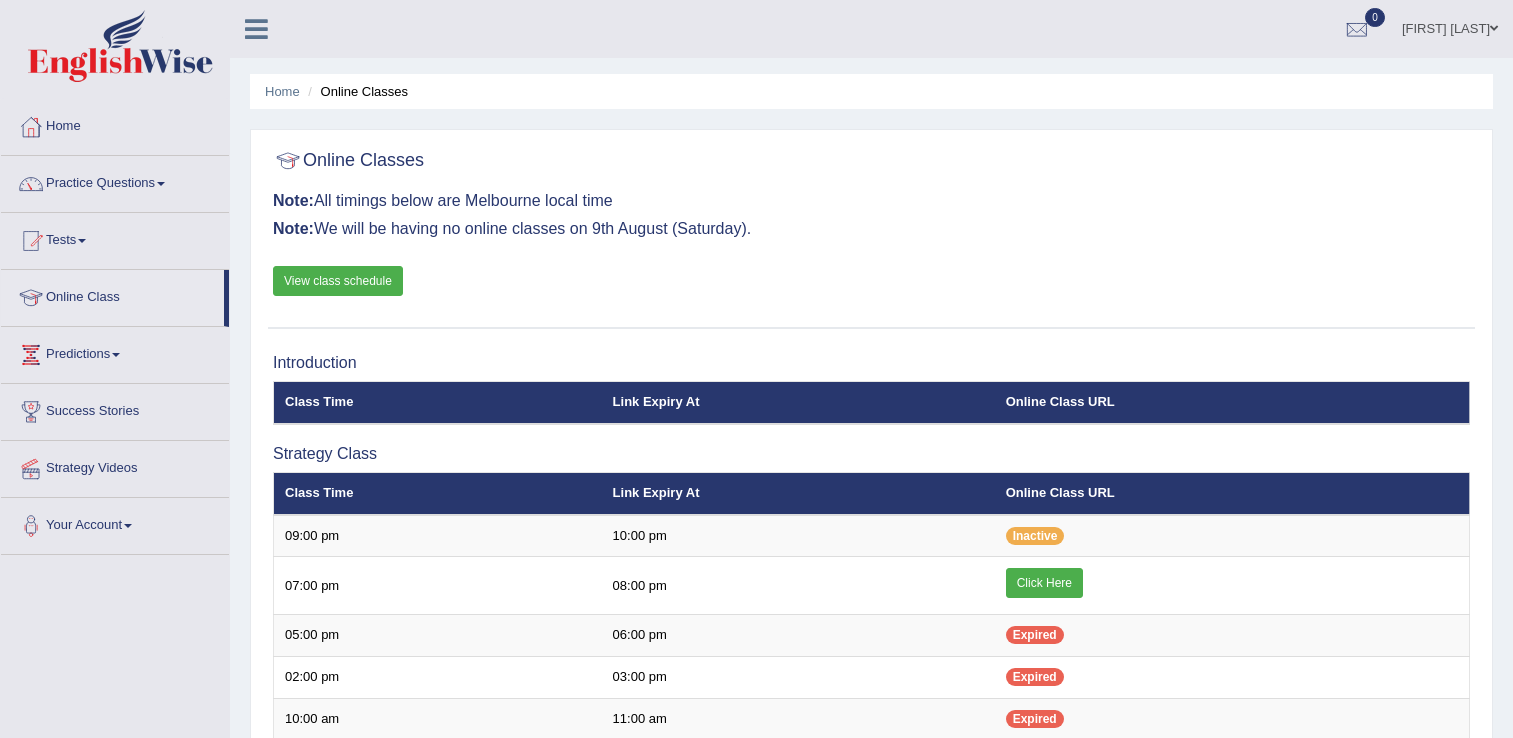 scroll, scrollTop: 0, scrollLeft: 0, axis: both 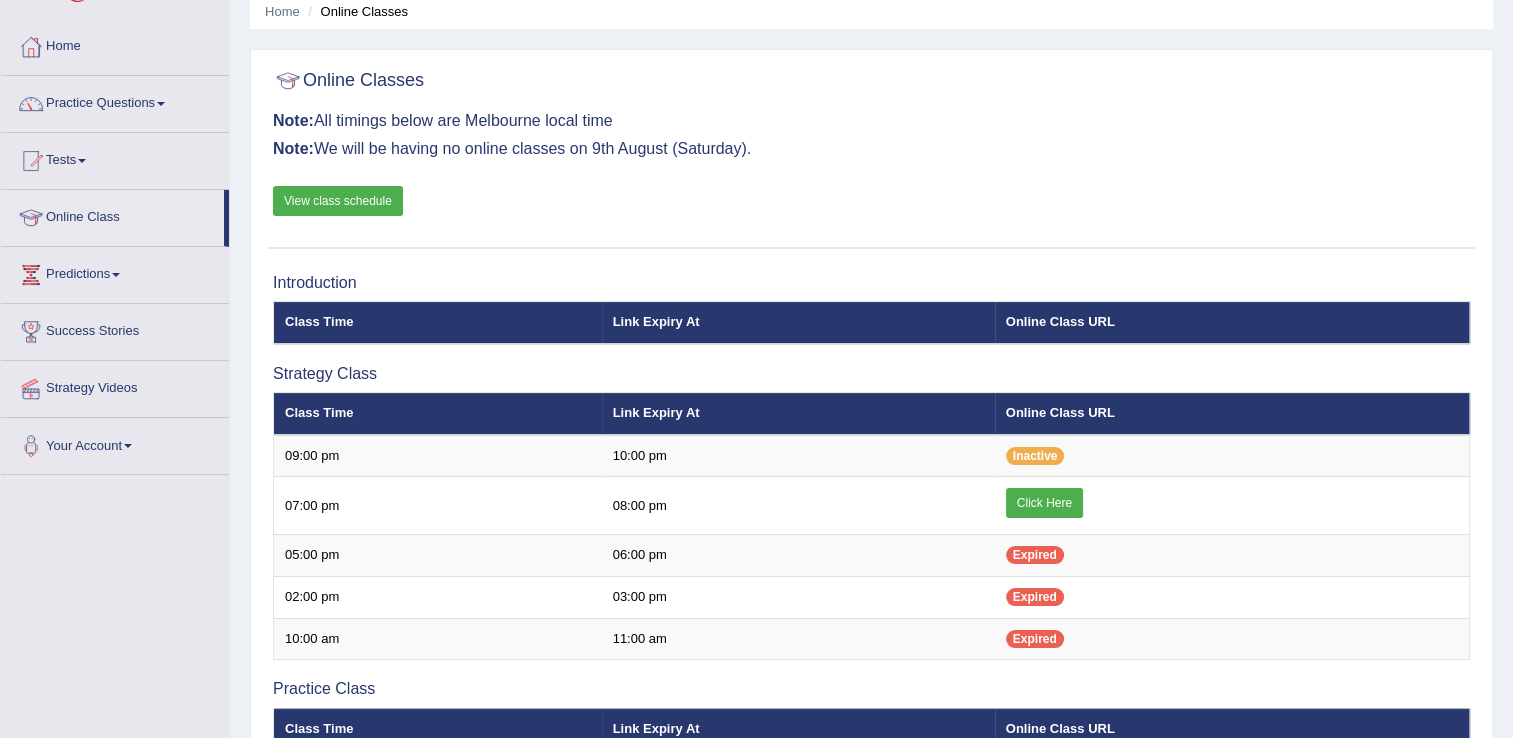 click on "Practice Questions" at bounding box center (115, 101) 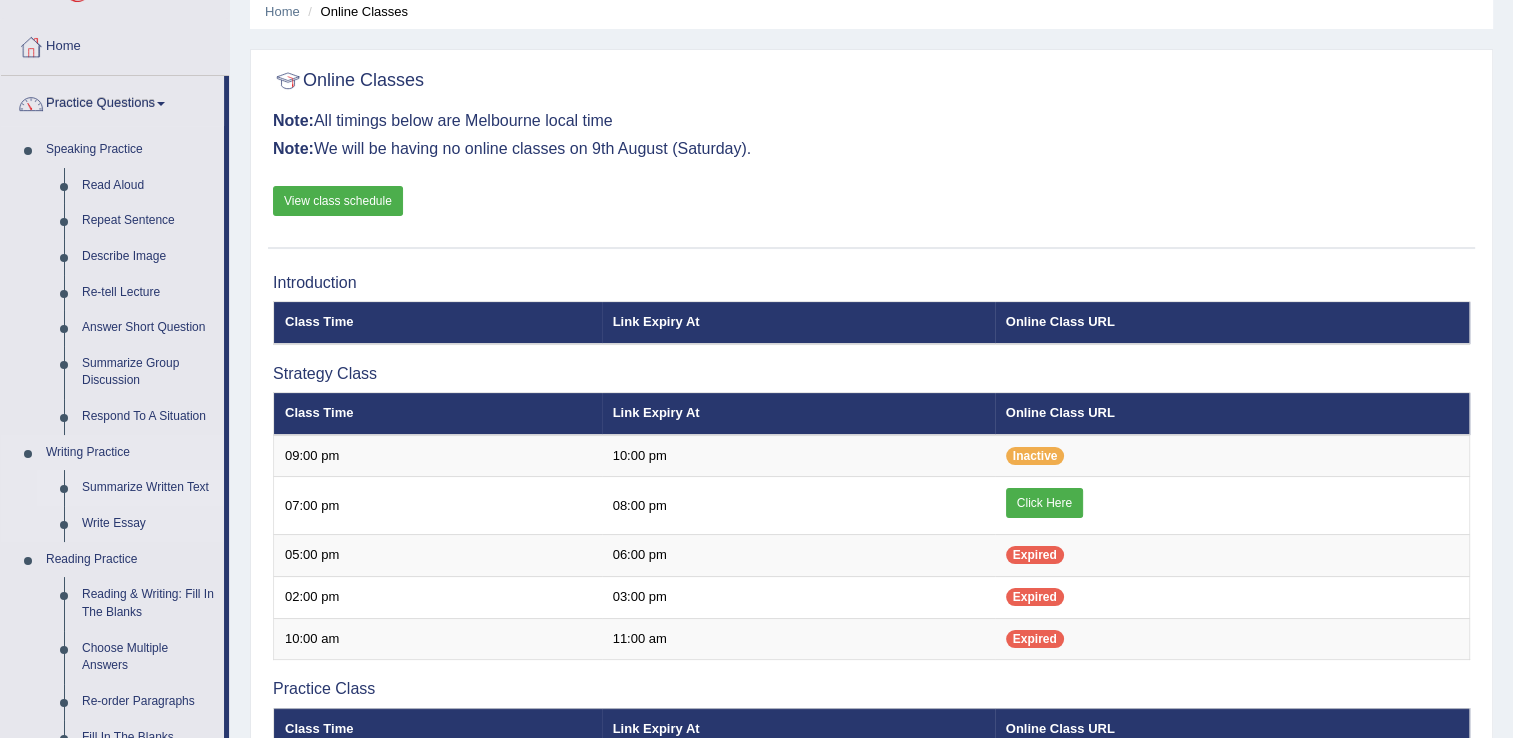 click on "Summarize Written Text" at bounding box center (148, 488) 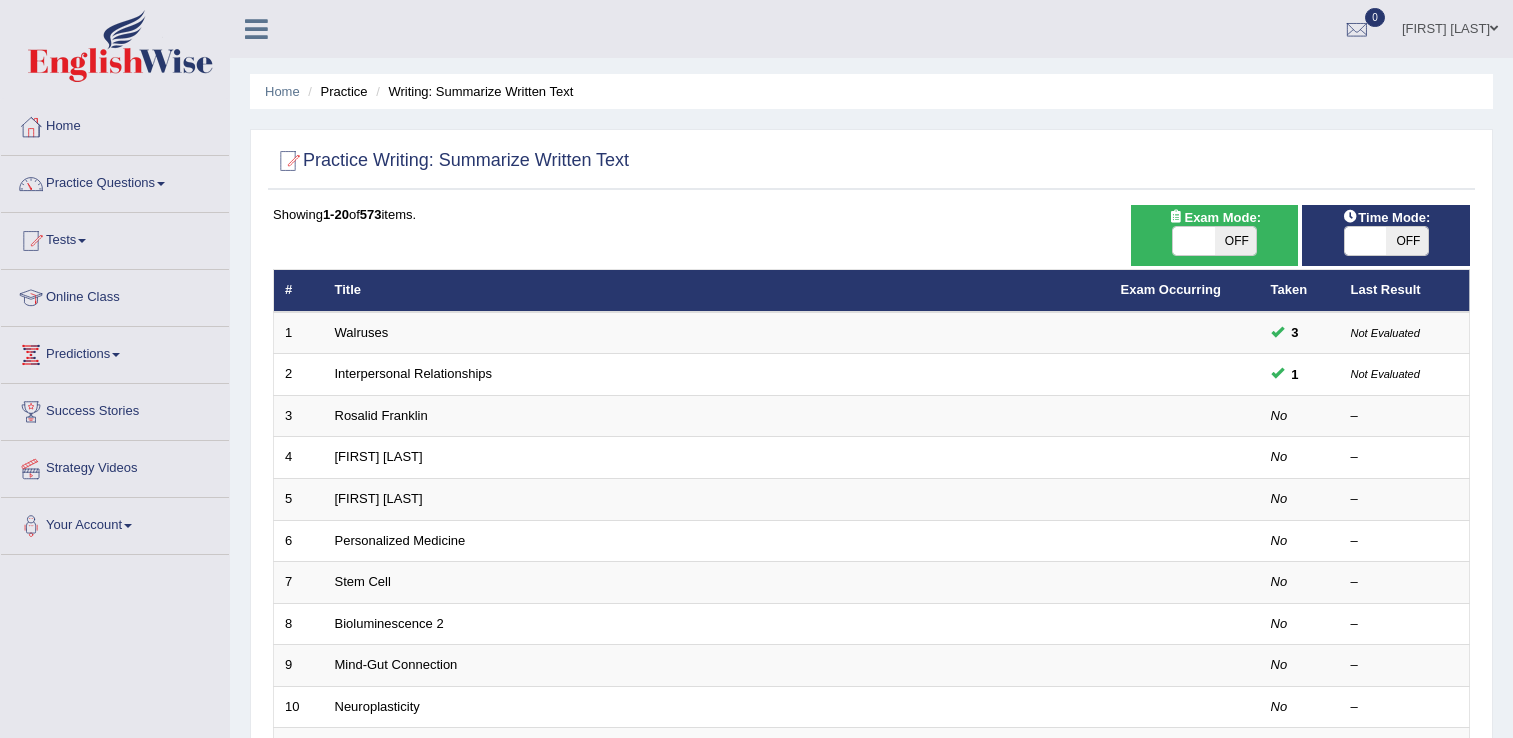 scroll, scrollTop: 0, scrollLeft: 0, axis: both 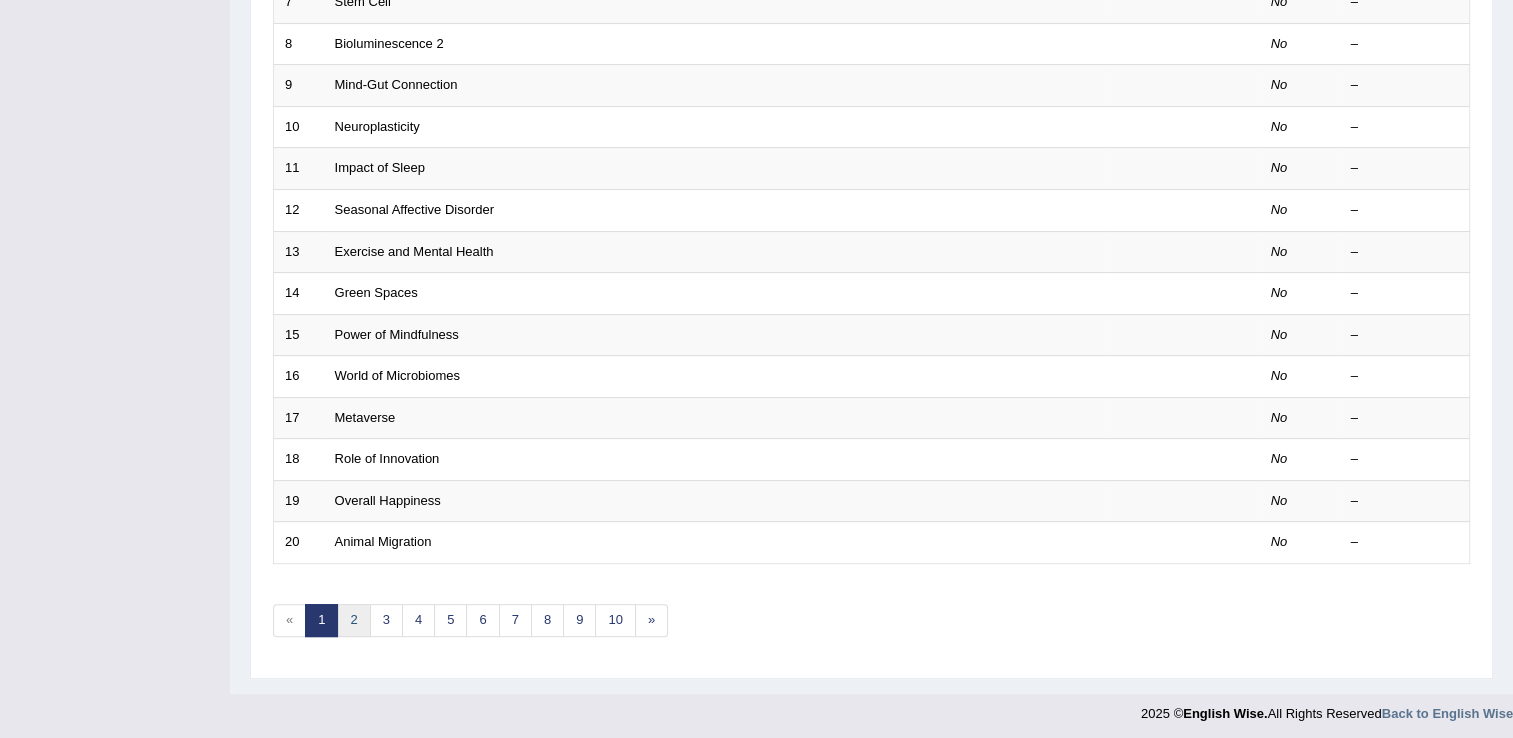 click on "2" at bounding box center [353, 620] 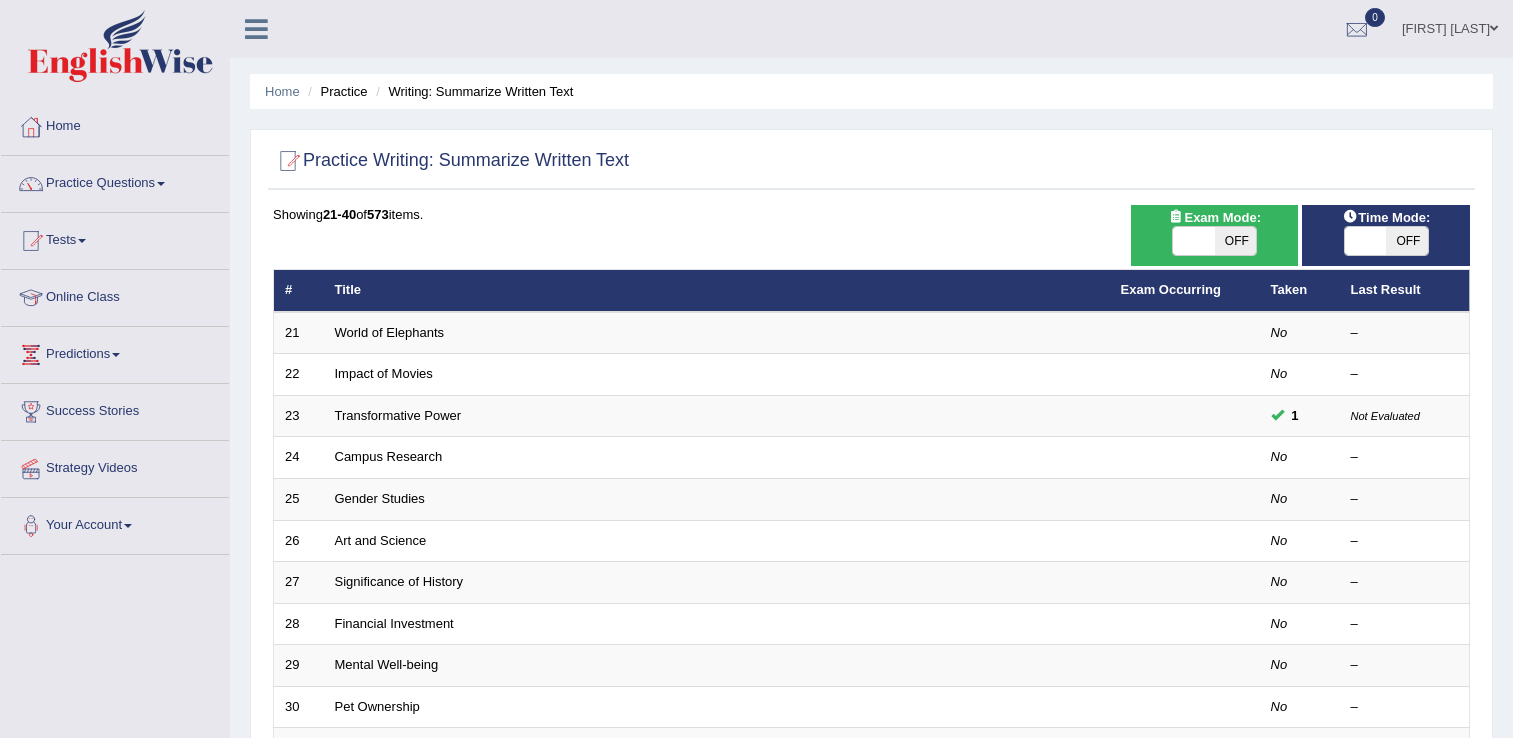 scroll, scrollTop: 0, scrollLeft: 0, axis: both 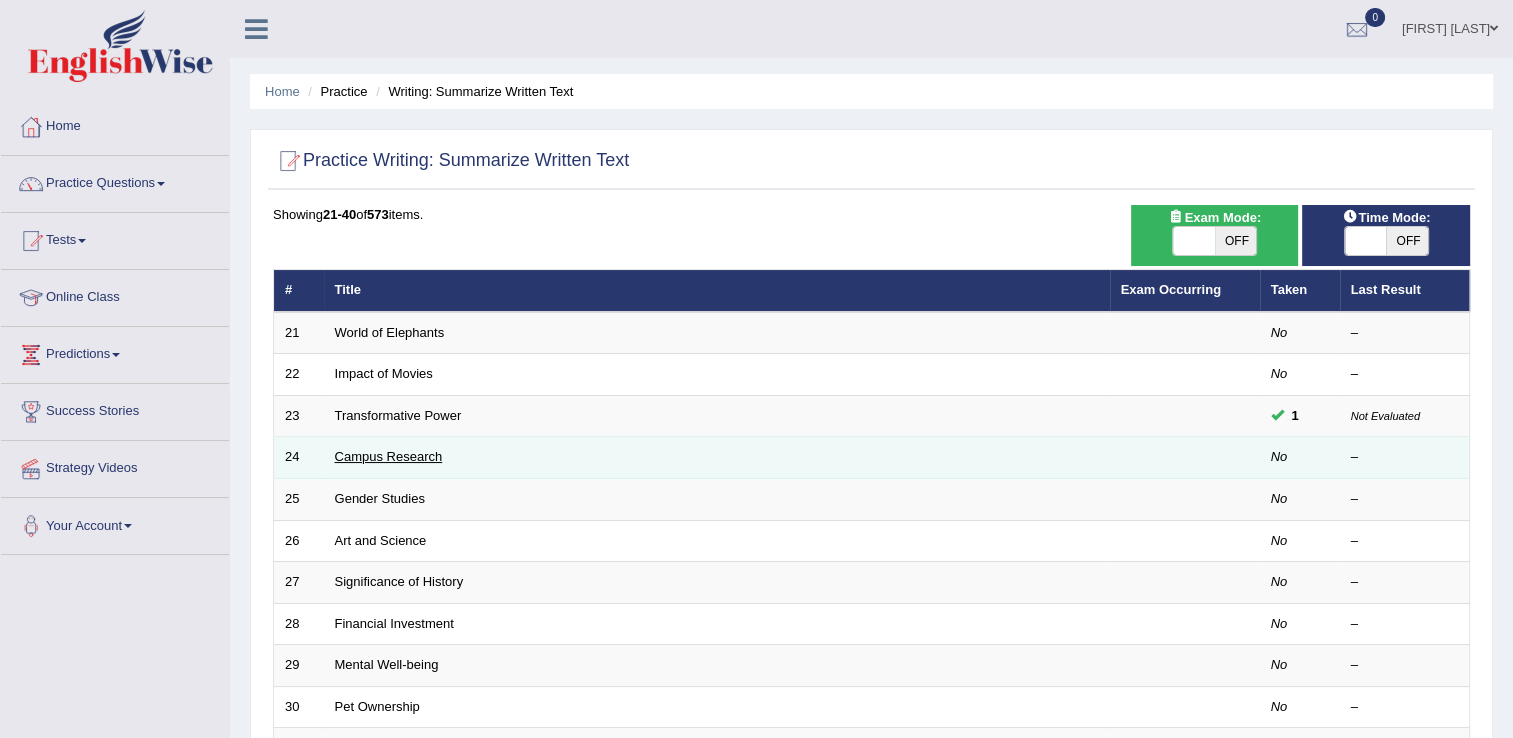 click on "Campus Research" at bounding box center [389, 456] 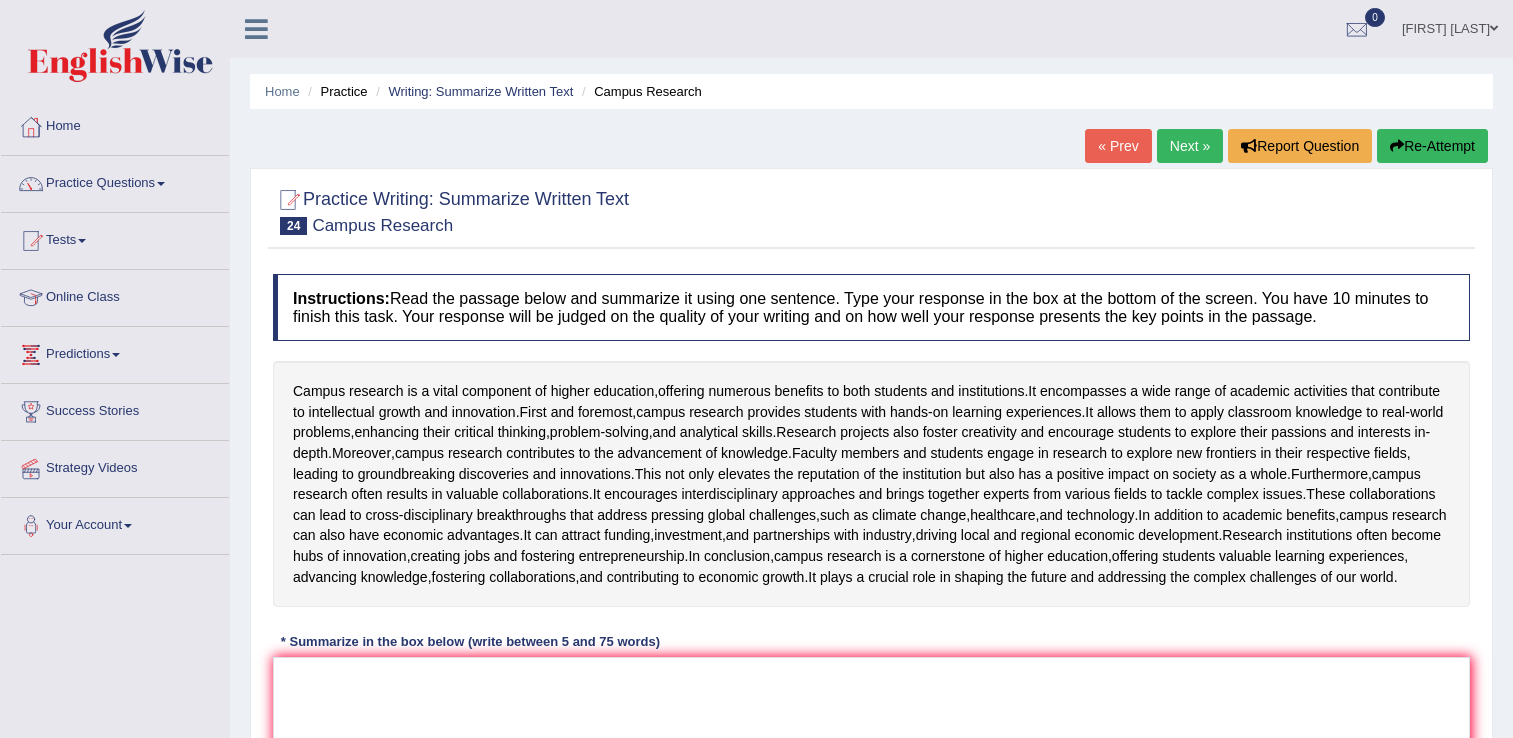 scroll, scrollTop: 0, scrollLeft: 0, axis: both 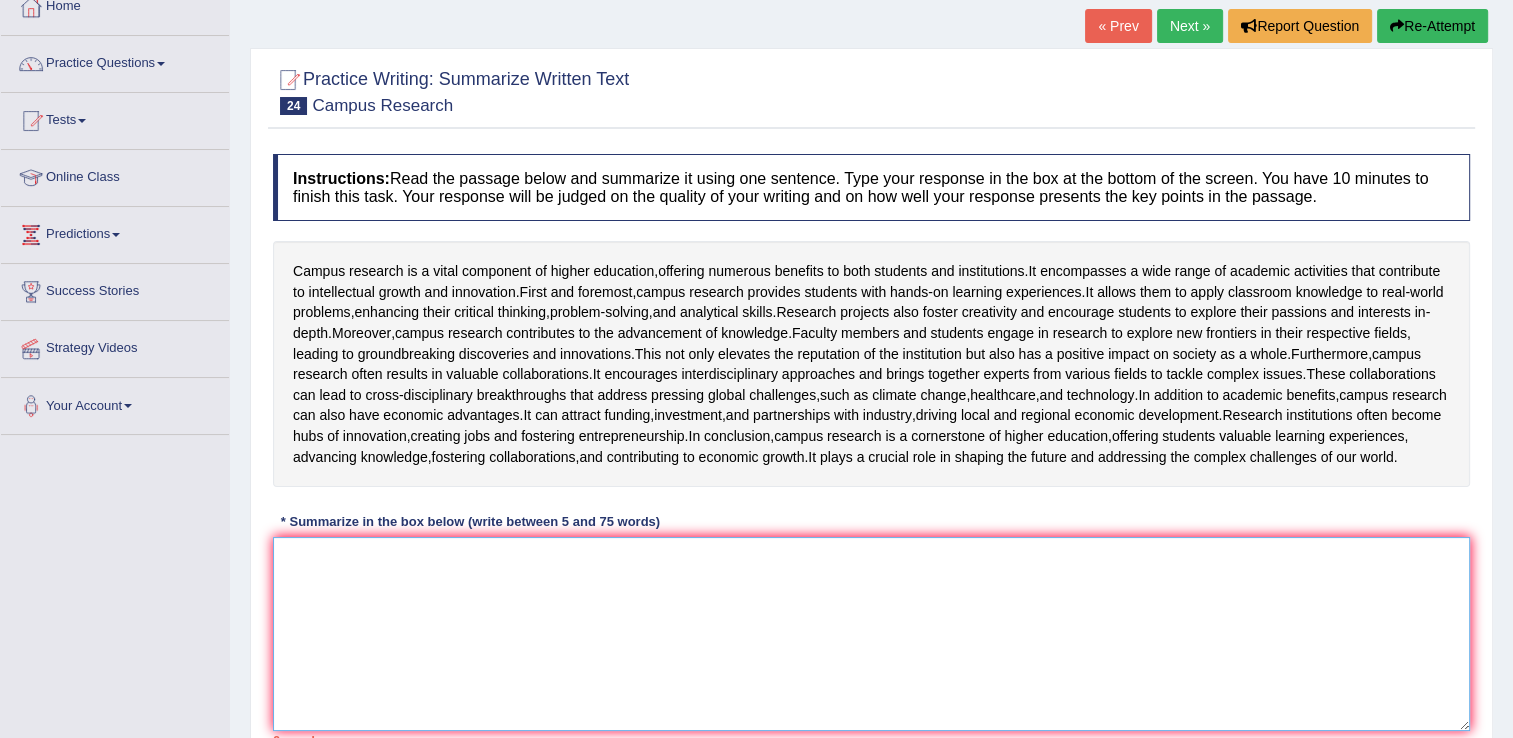 click at bounding box center [871, 634] 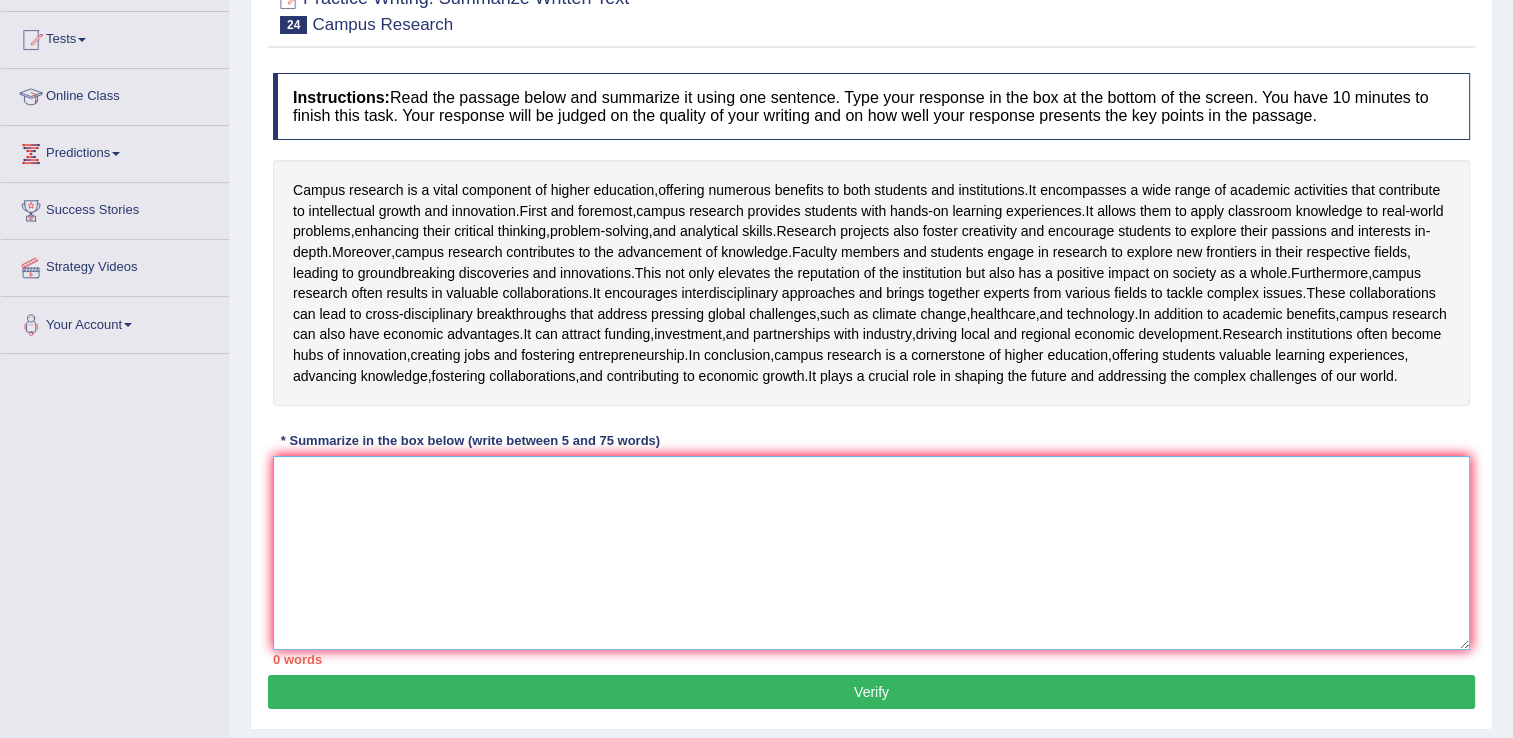 scroll, scrollTop: 240, scrollLeft: 0, axis: vertical 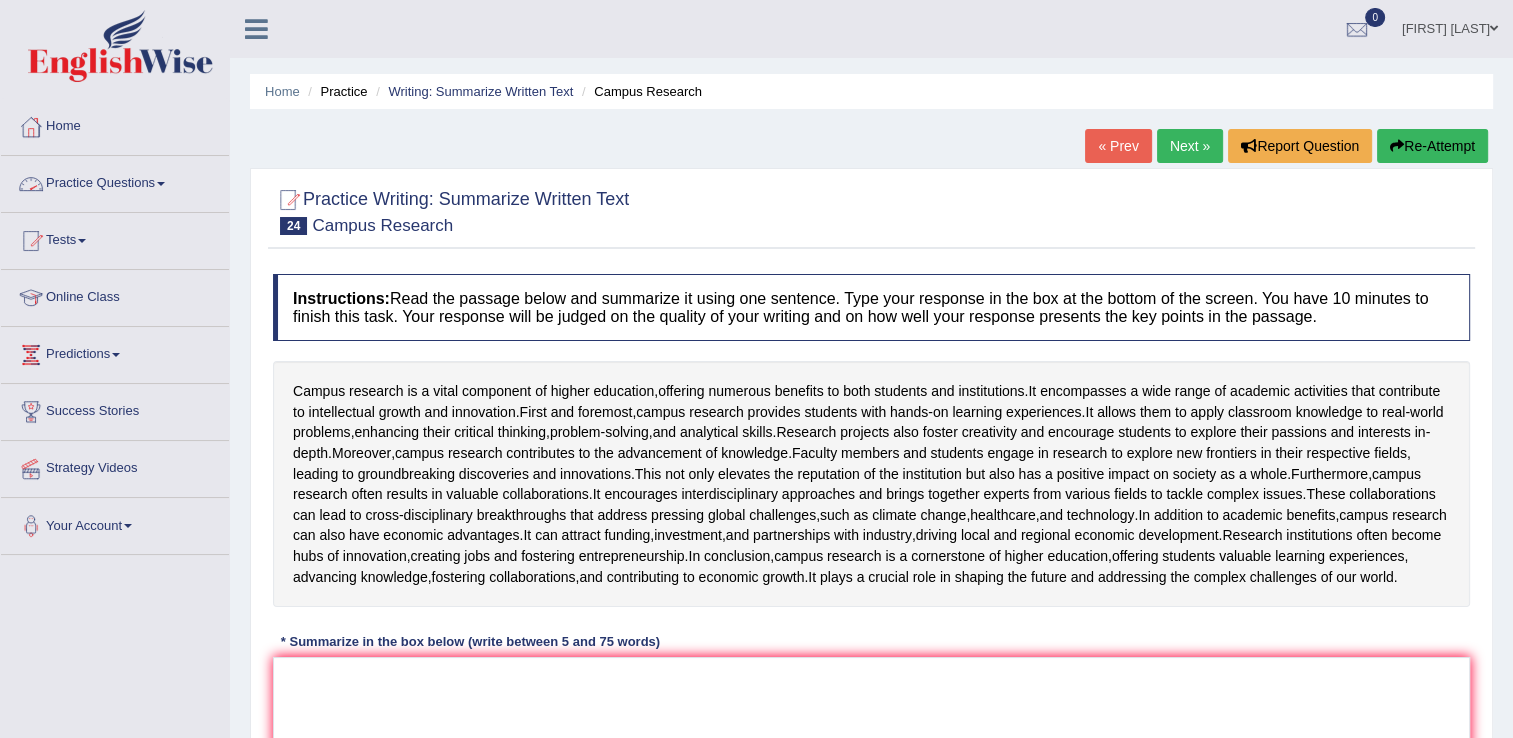 click on "Practice Questions" at bounding box center (115, 181) 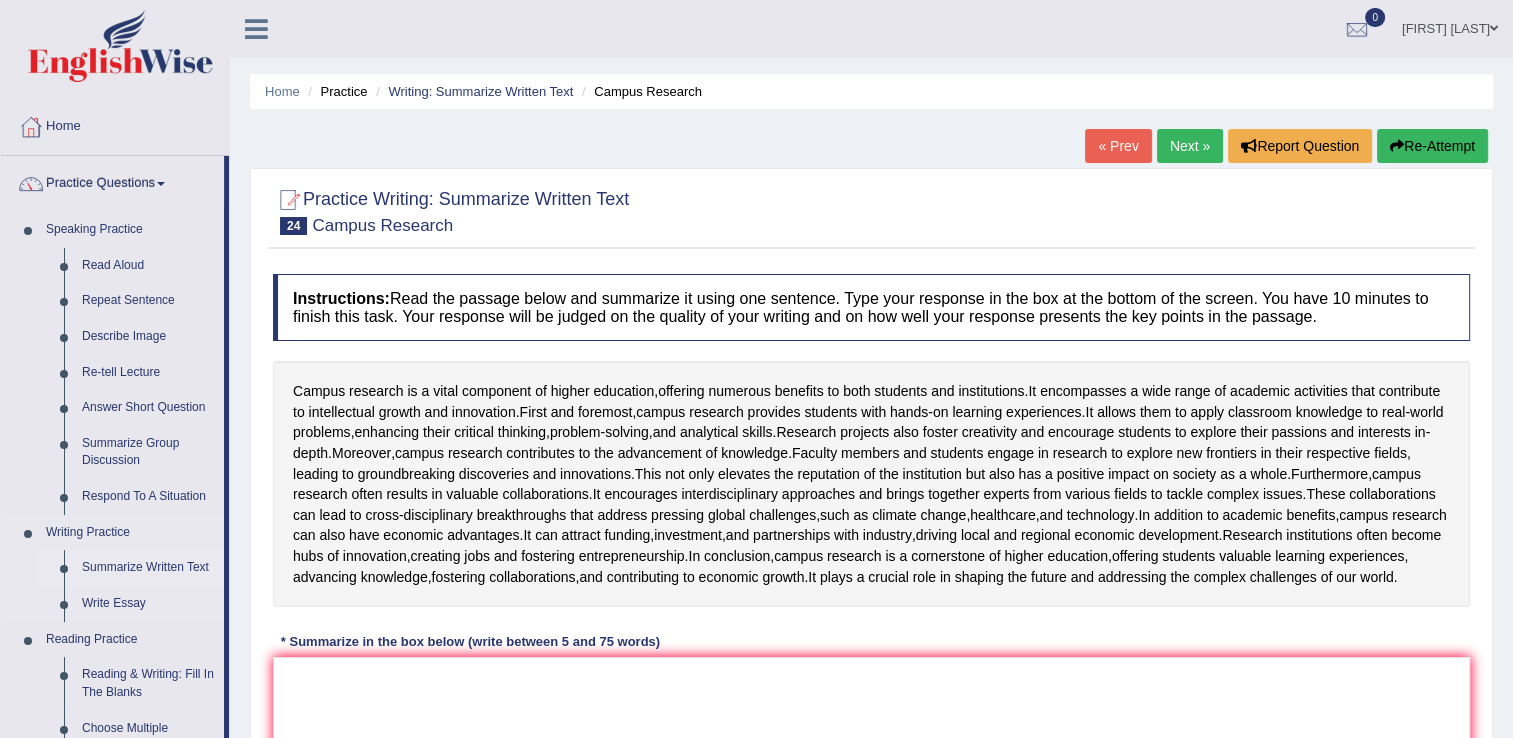 click on "Summarize Written Text" at bounding box center [148, 568] 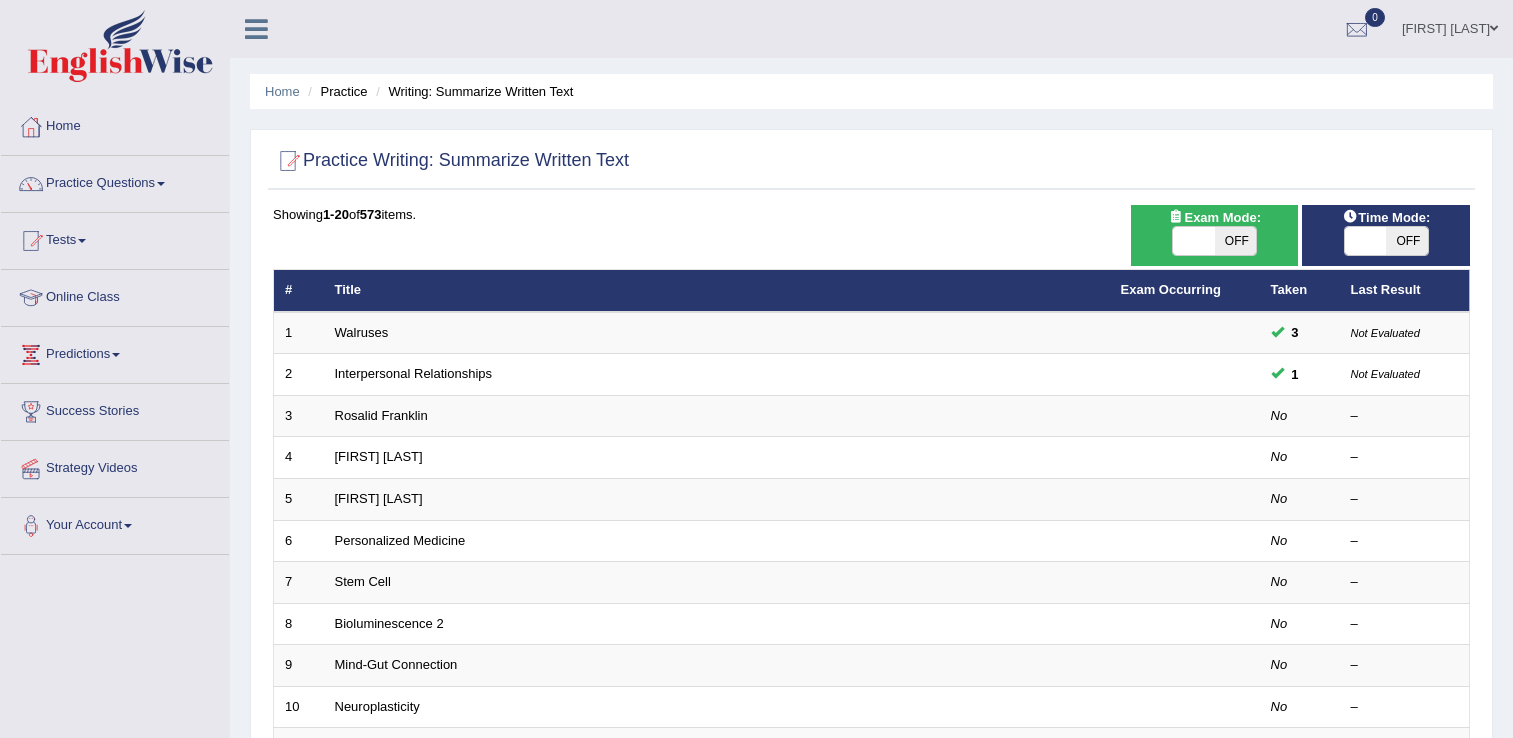 scroll, scrollTop: 0, scrollLeft: 0, axis: both 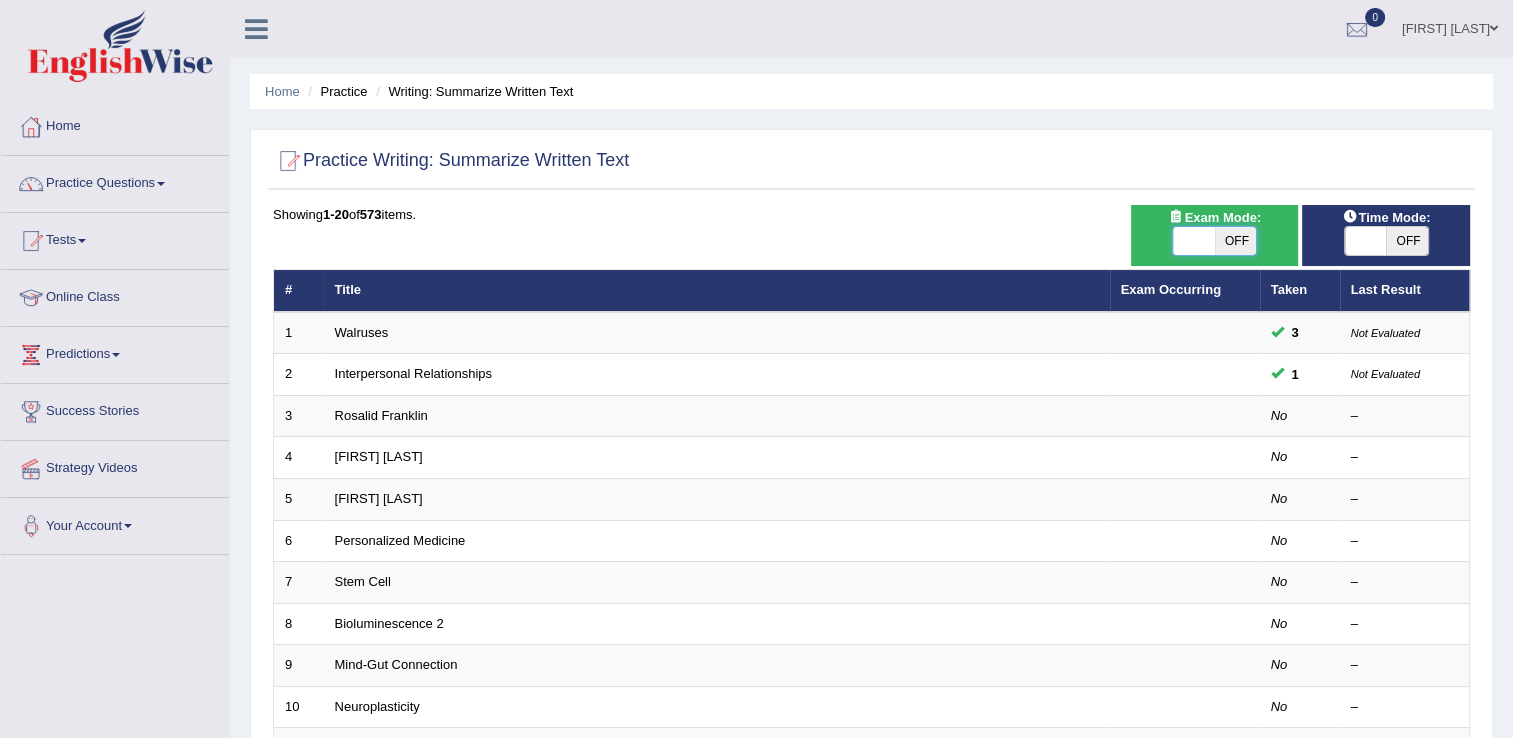 click at bounding box center (1195, 241) 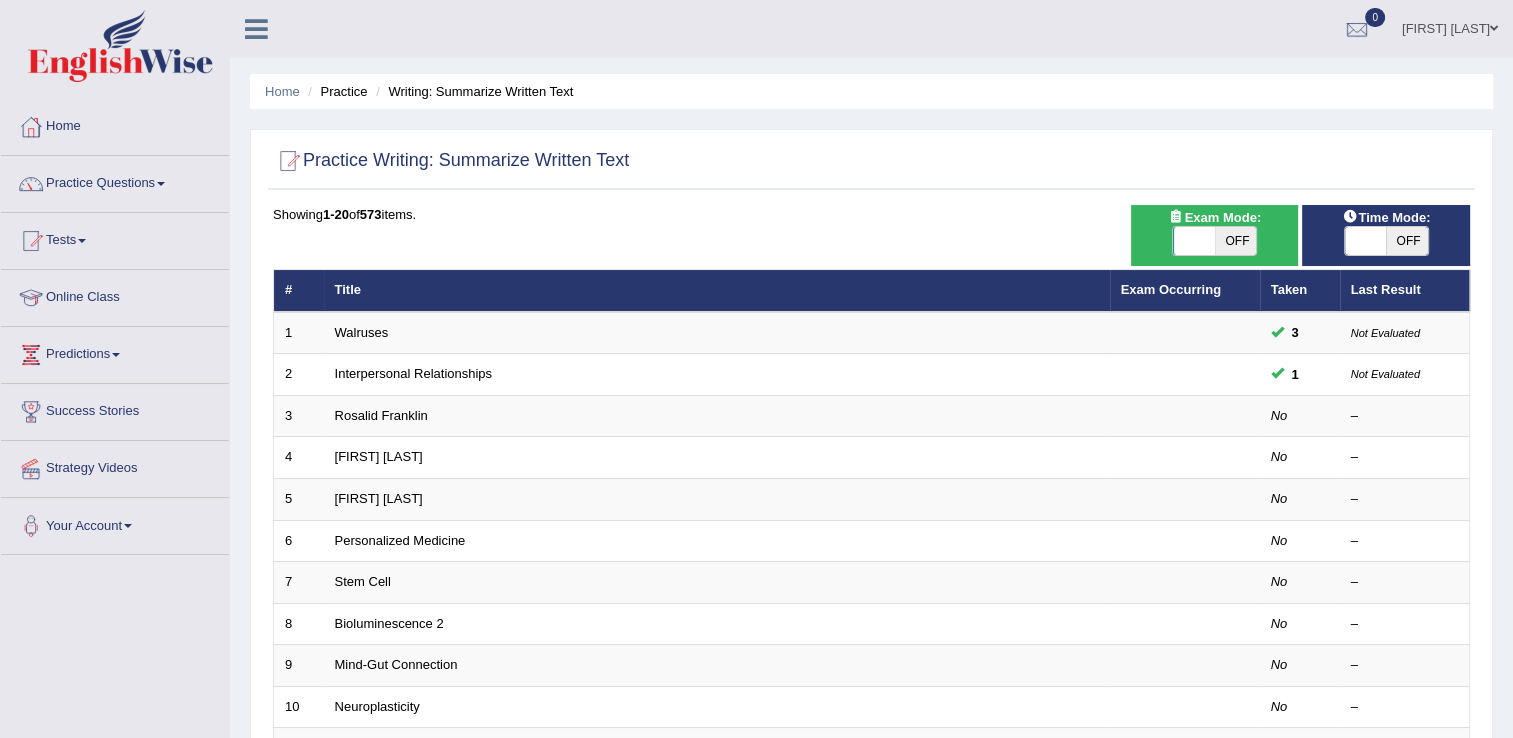 click on "OFF" at bounding box center [1236, 241] 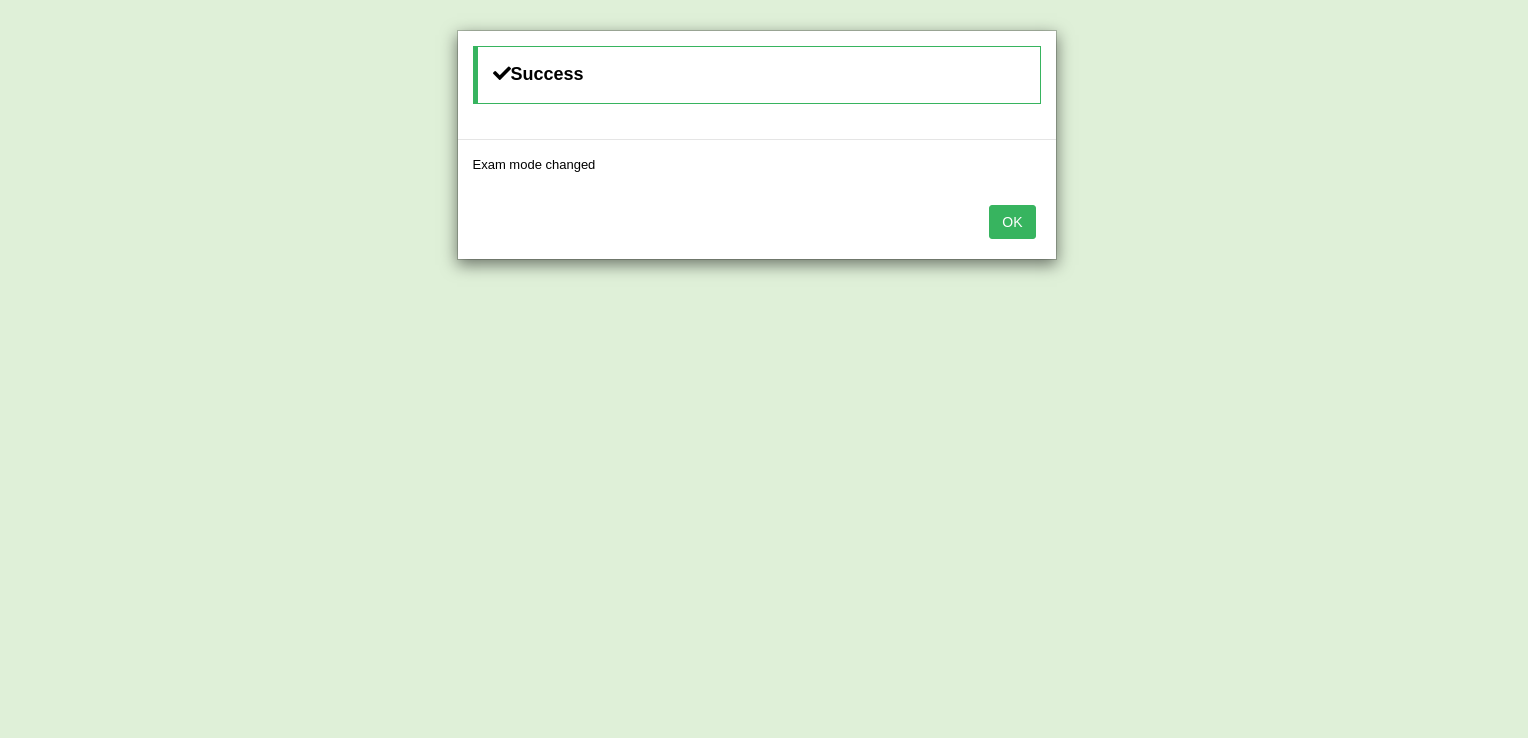 click on "OK" at bounding box center [1012, 222] 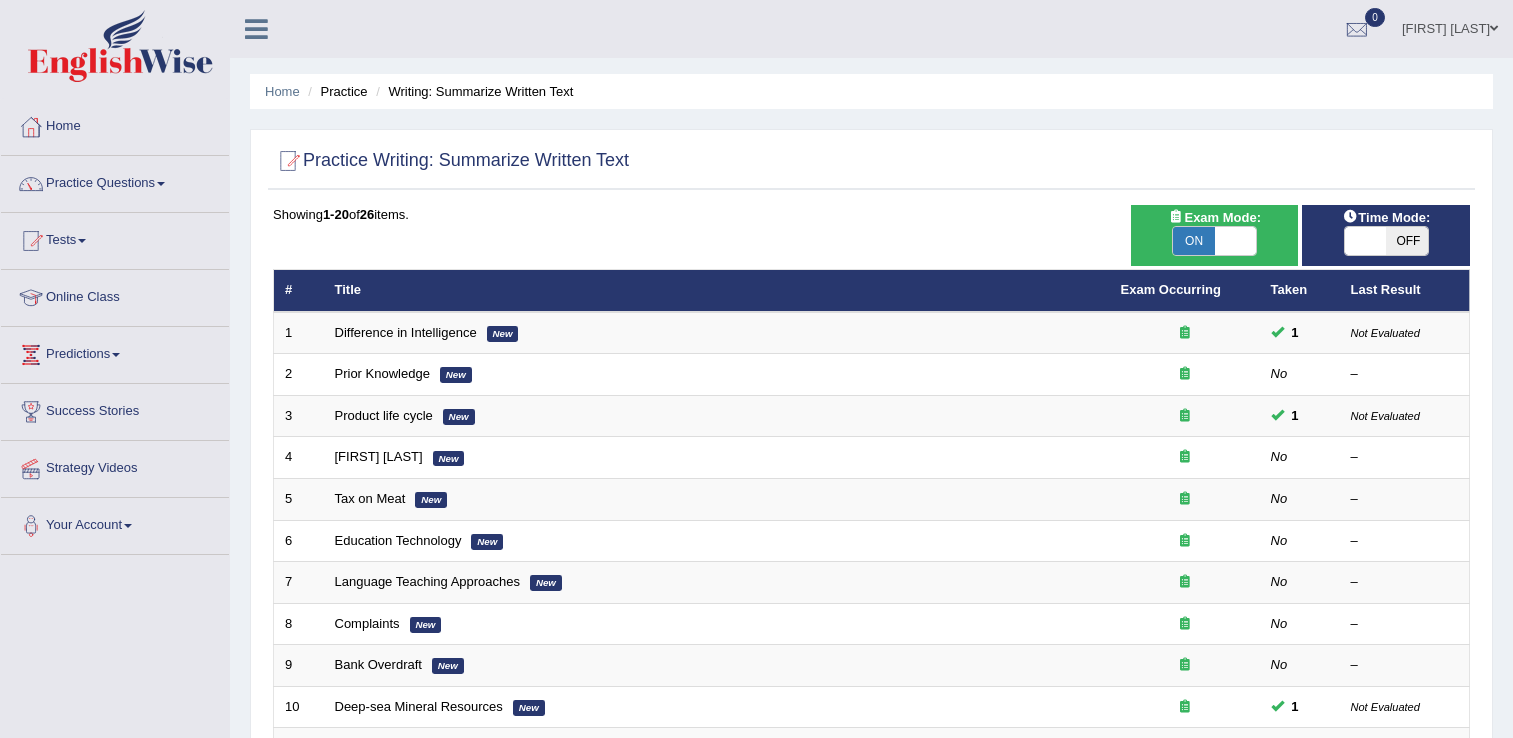 scroll, scrollTop: 0, scrollLeft: 0, axis: both 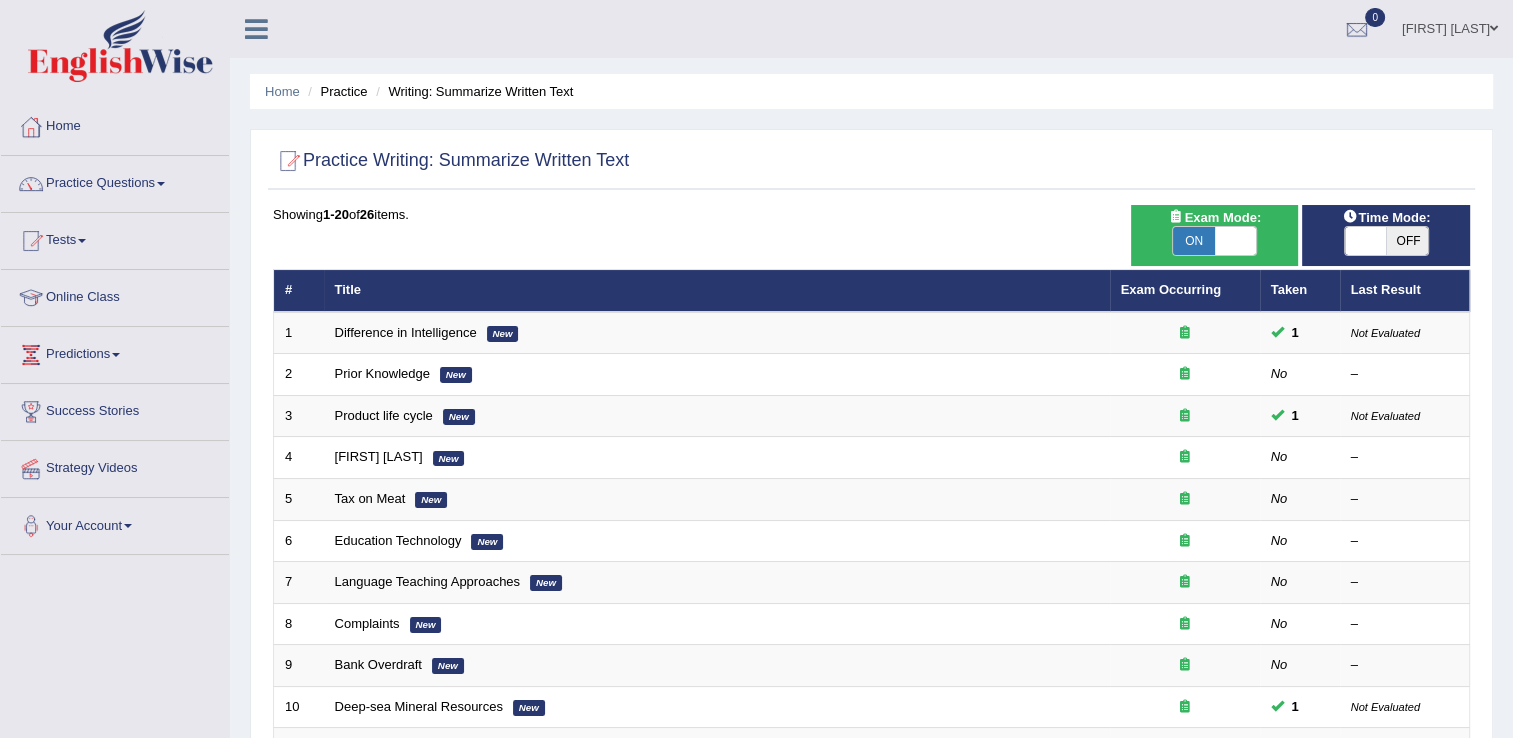 click on "OFF" at bounding box center [1407, 241] 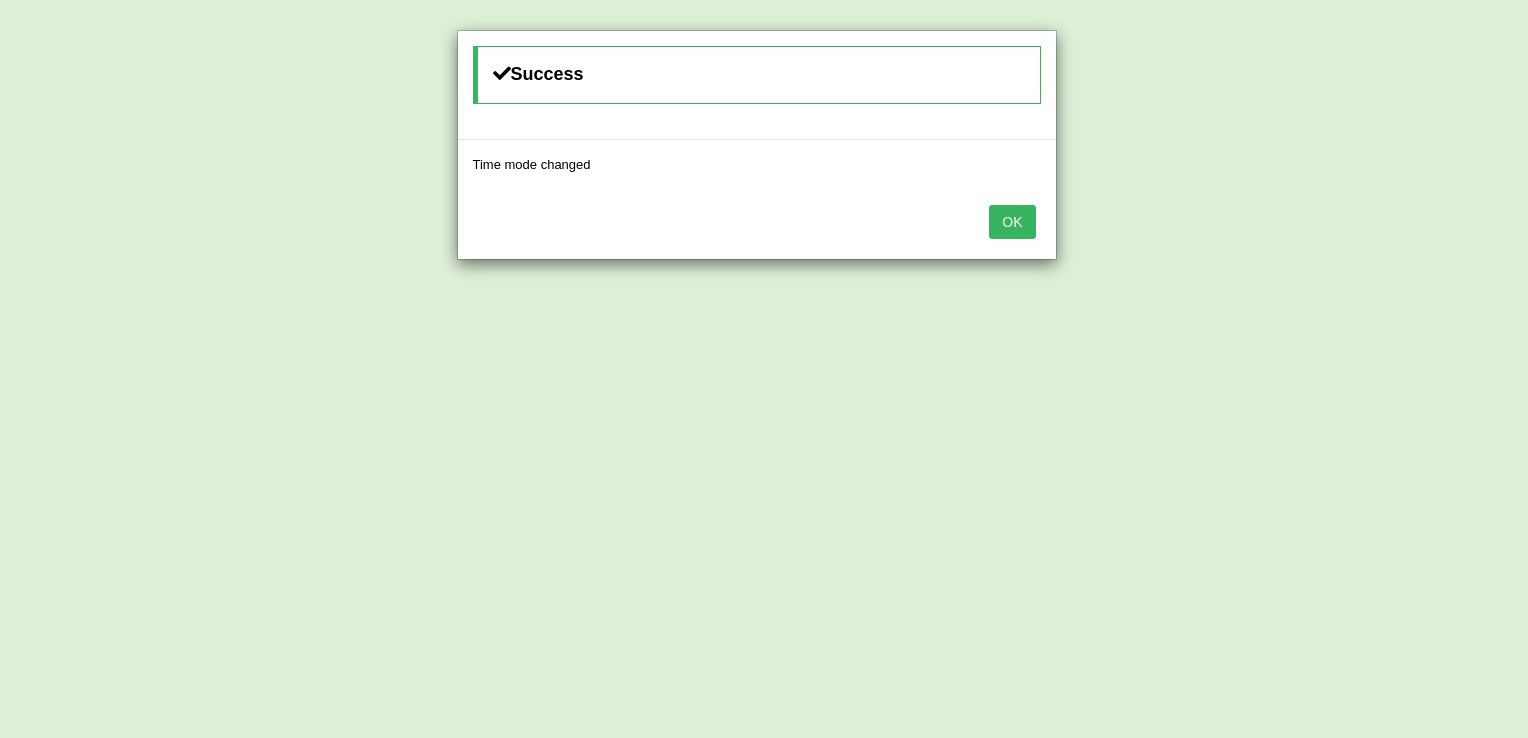 click on "OK" at bounding box center [1012, 222] 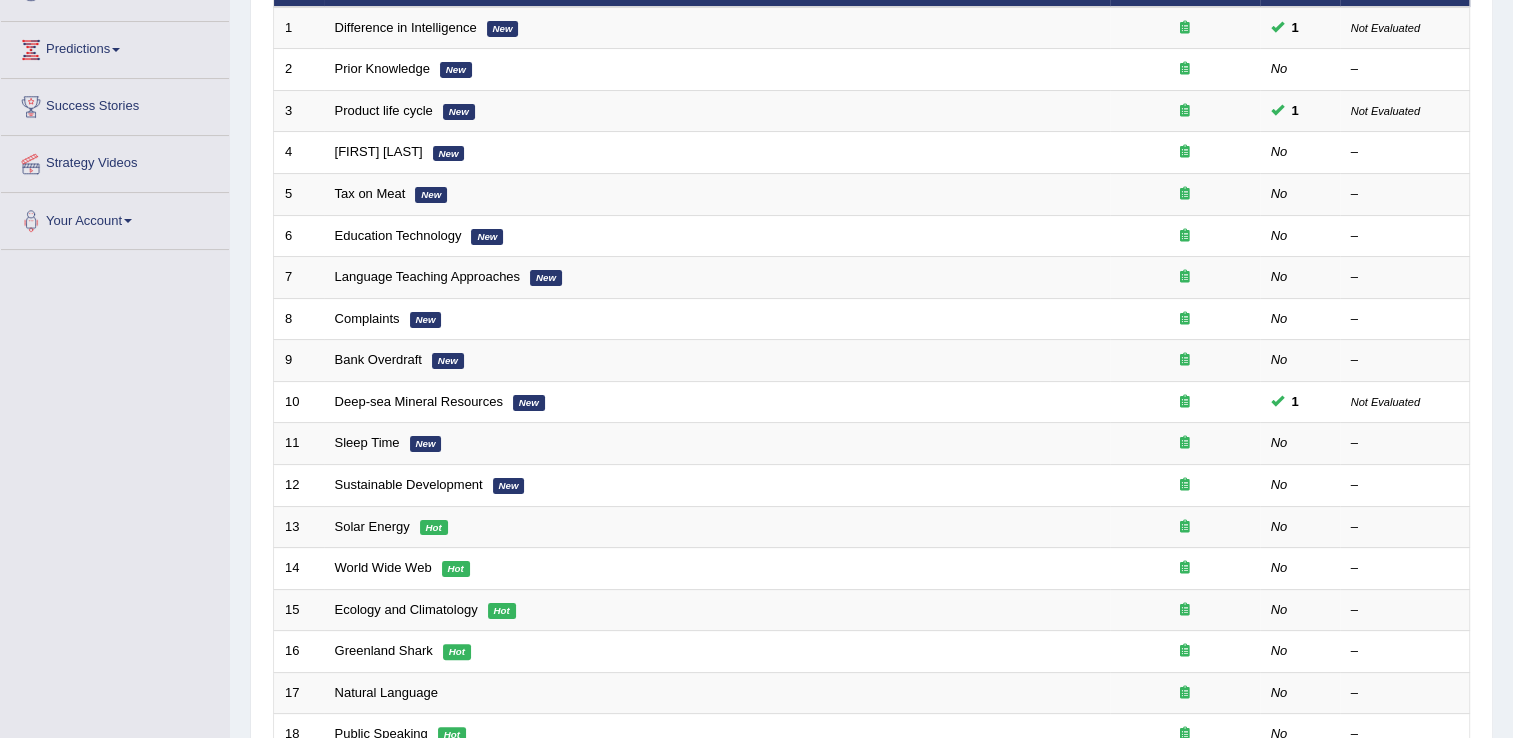 scroll, scrollTop: 320, scrollLeft: 0, axis: vertical 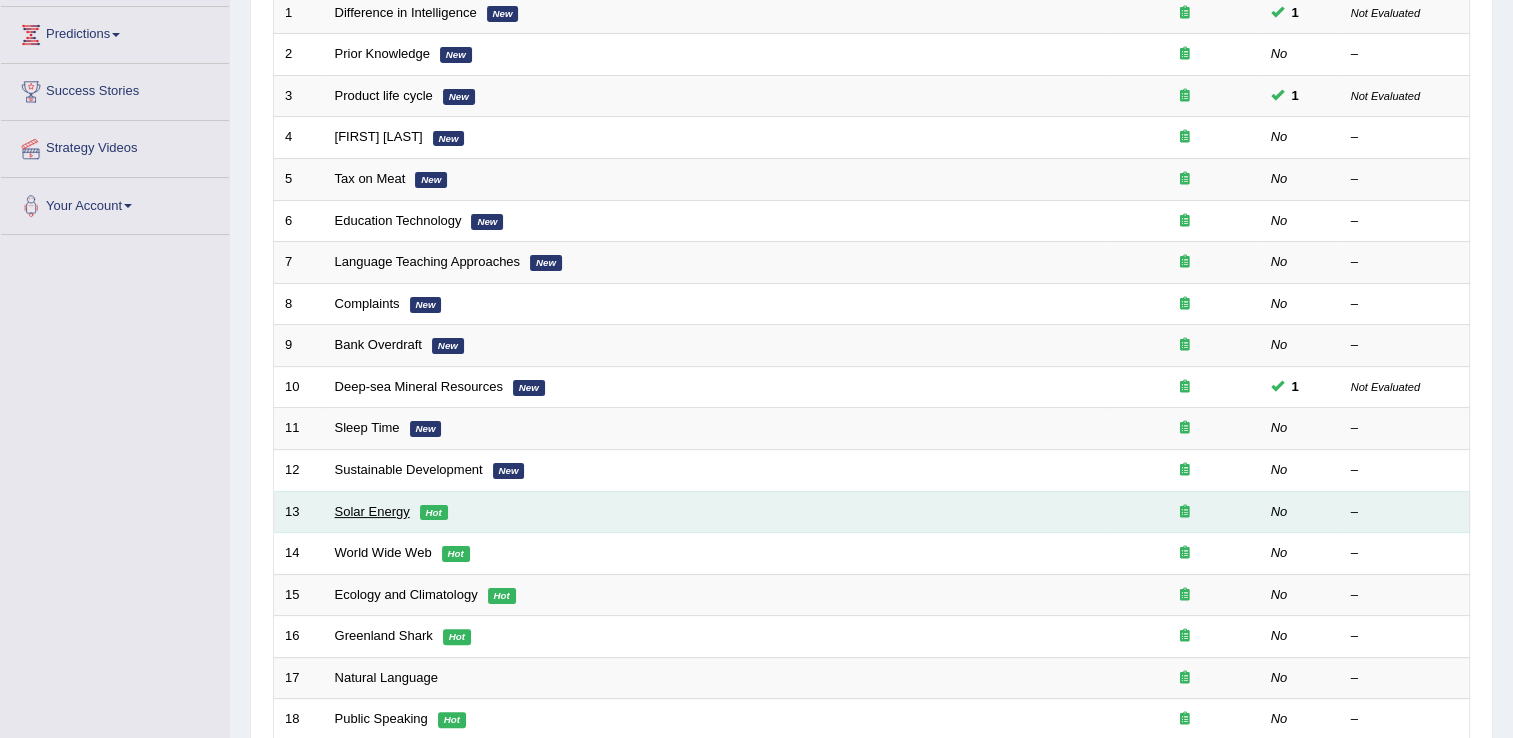 click on "Solar Energy" at bounding box center [372, 511] 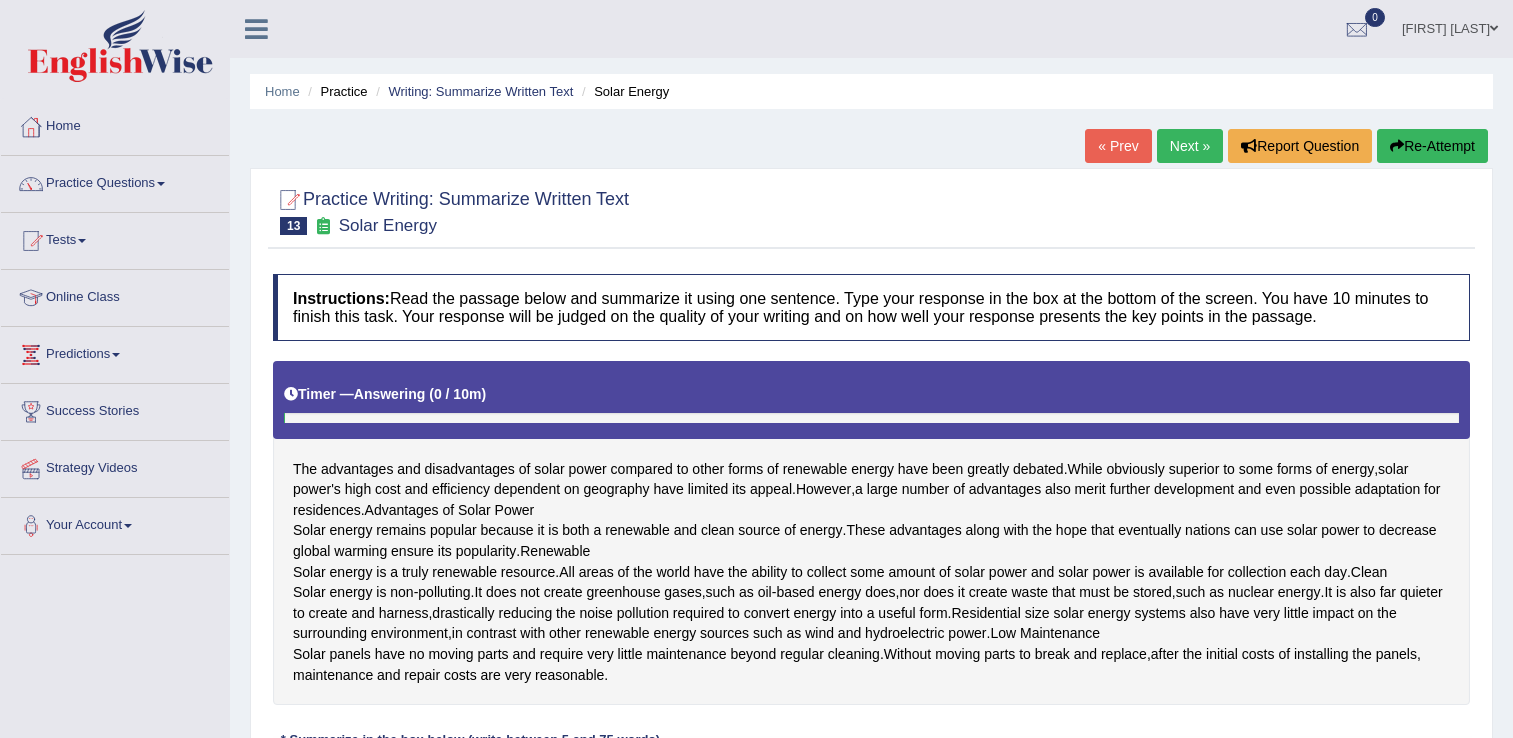 scroll, scrollTop: 0, scrollLeft: 0, axis: both 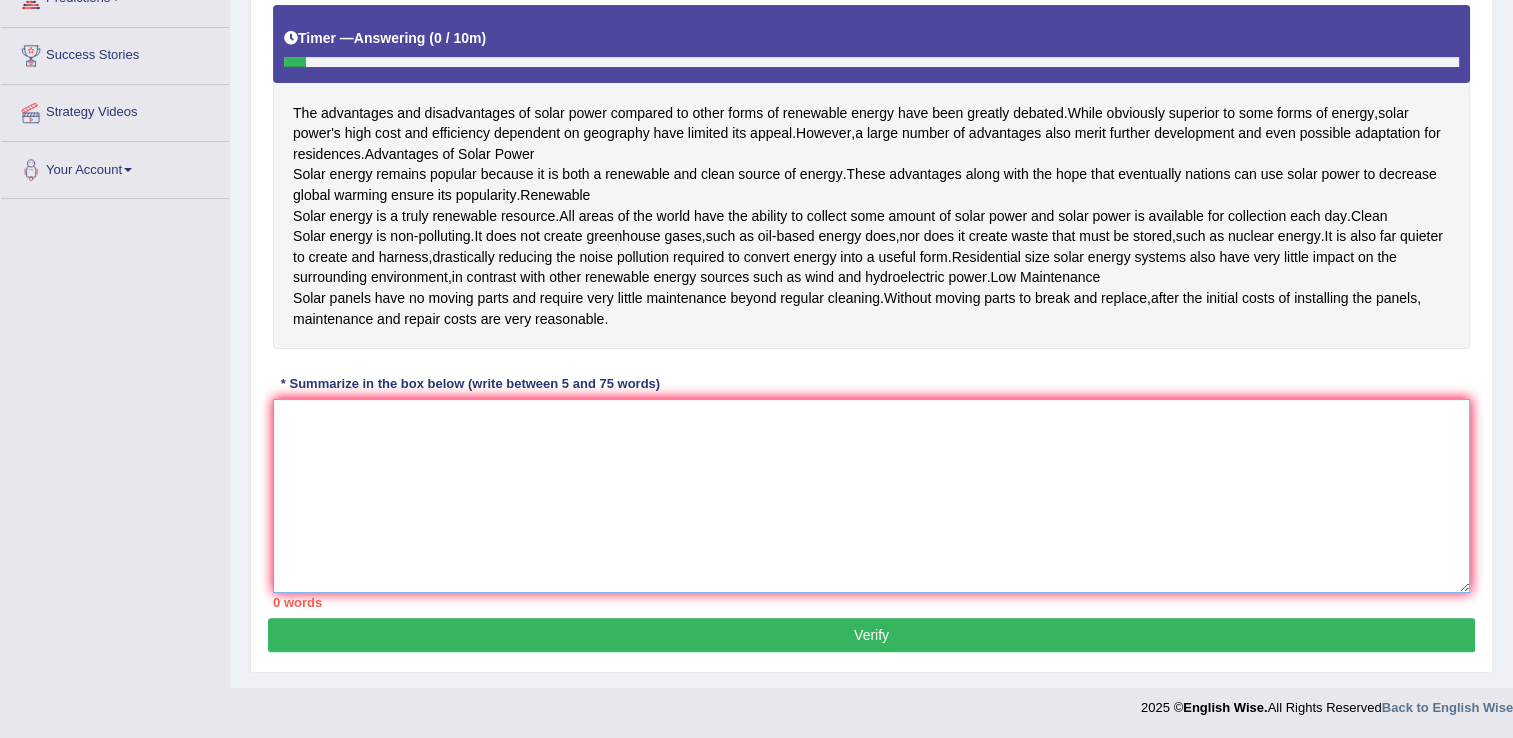 click at bounding box center [871, 496] 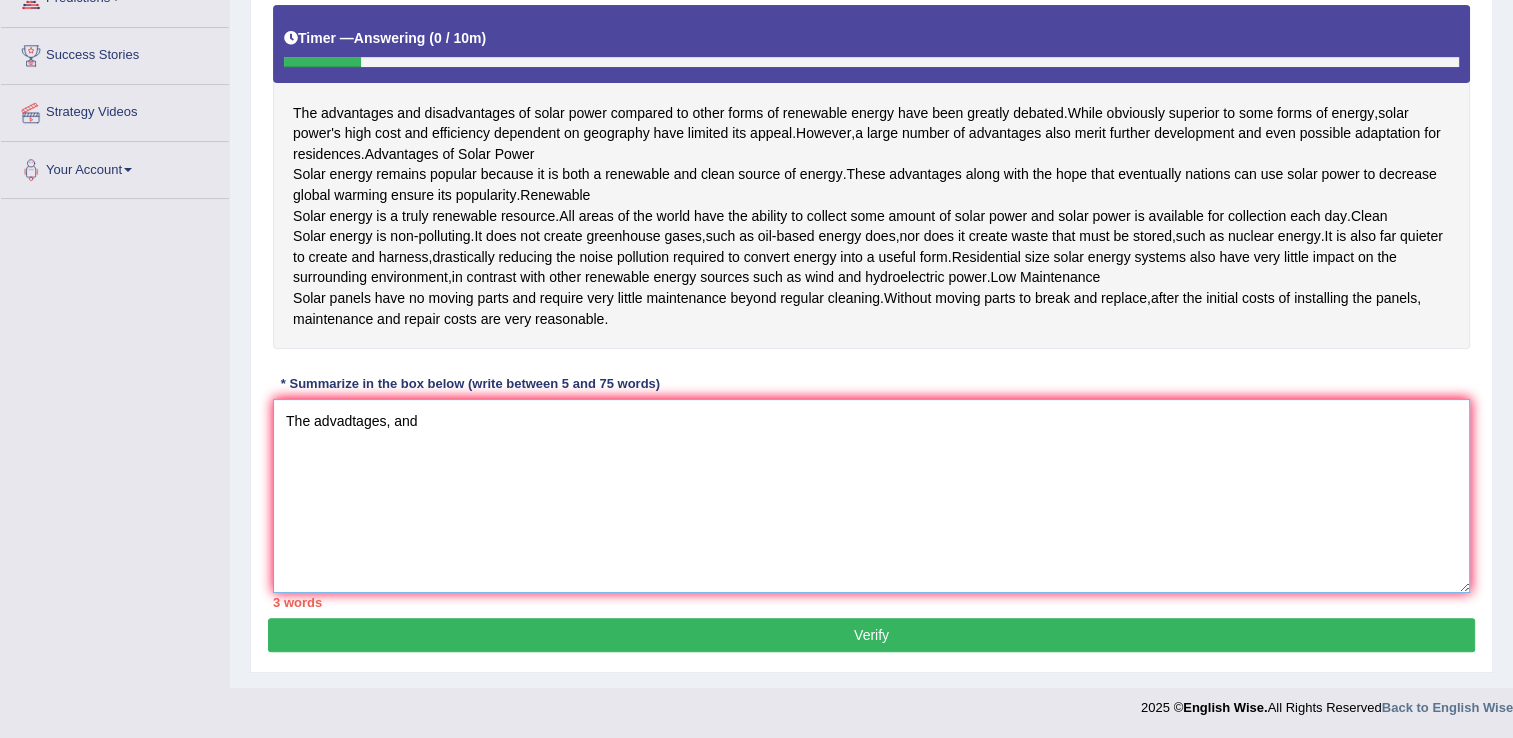 click on "The advadtages, and" at bounding box center (871, 496) 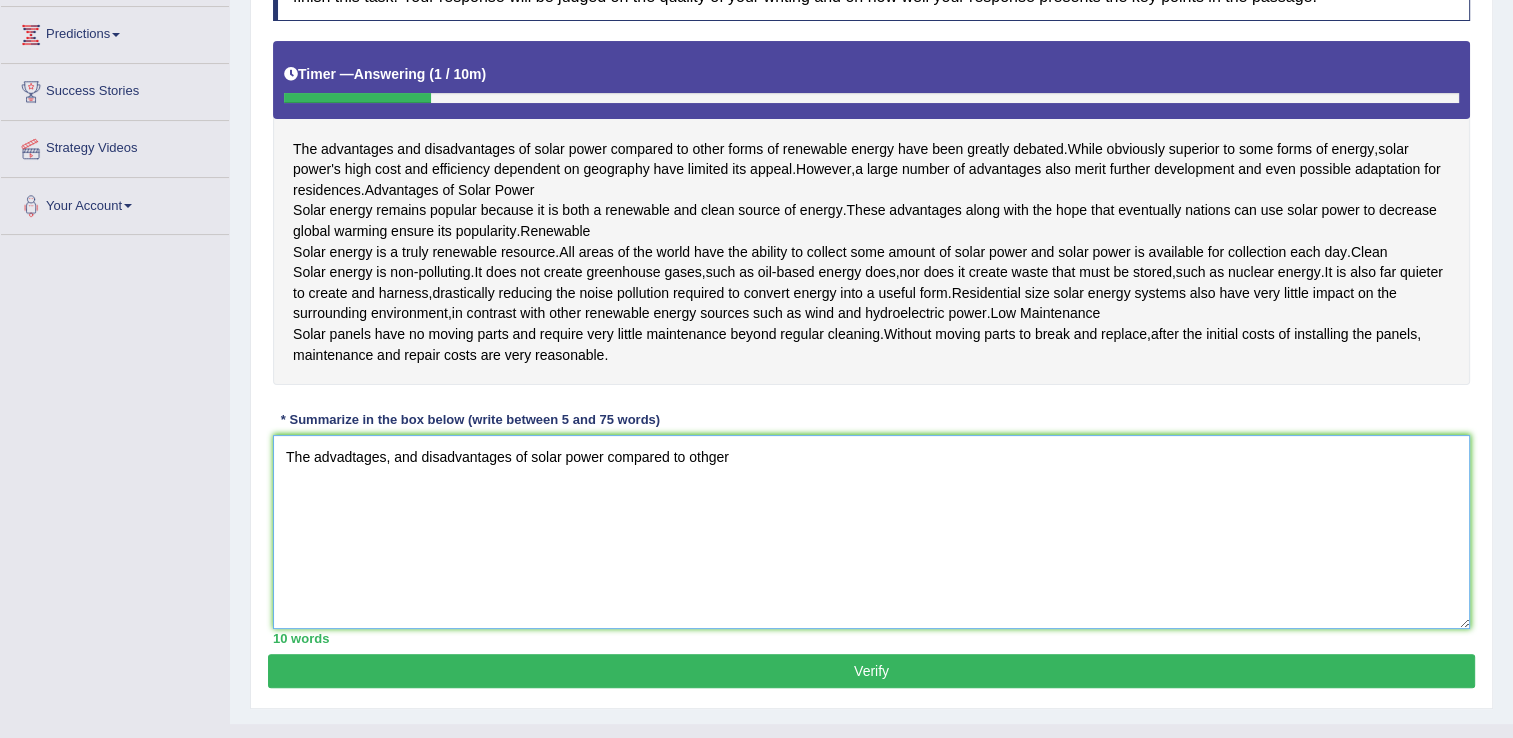 scroll, scrollTop: 324, scrollLeft: 0, axis: vertical 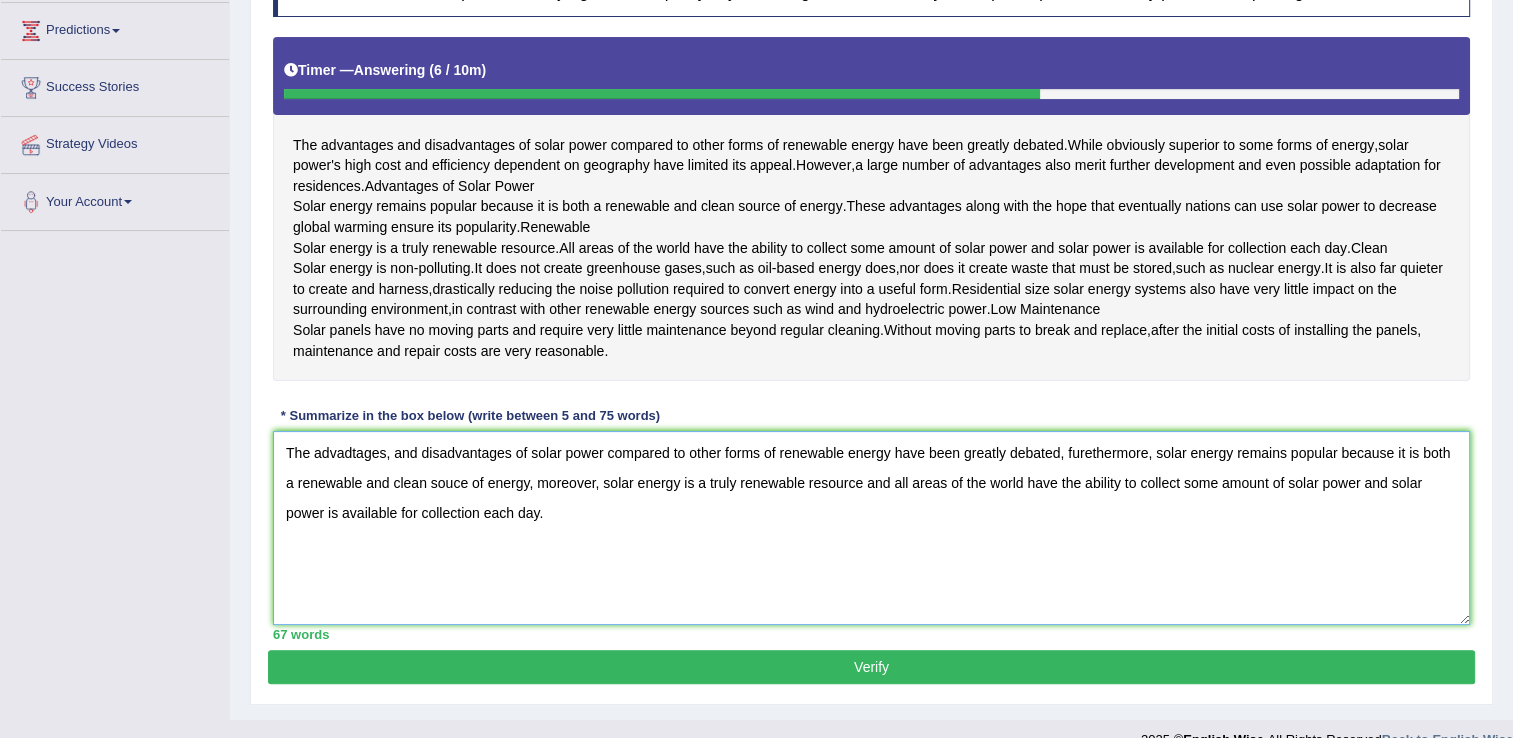 click on "The advadtages, and disadvantages of solar power compared to other forms of renewable energy have been greatly debated, furethermore, solar energy remains popular because it is both a renewable and clean souce of energy, moreover, solar energy is a truly renewable resource and all areas of the world have the ability to collect some amount of solar power and solar power is available for collection each day." at bounding box center [871, 528] 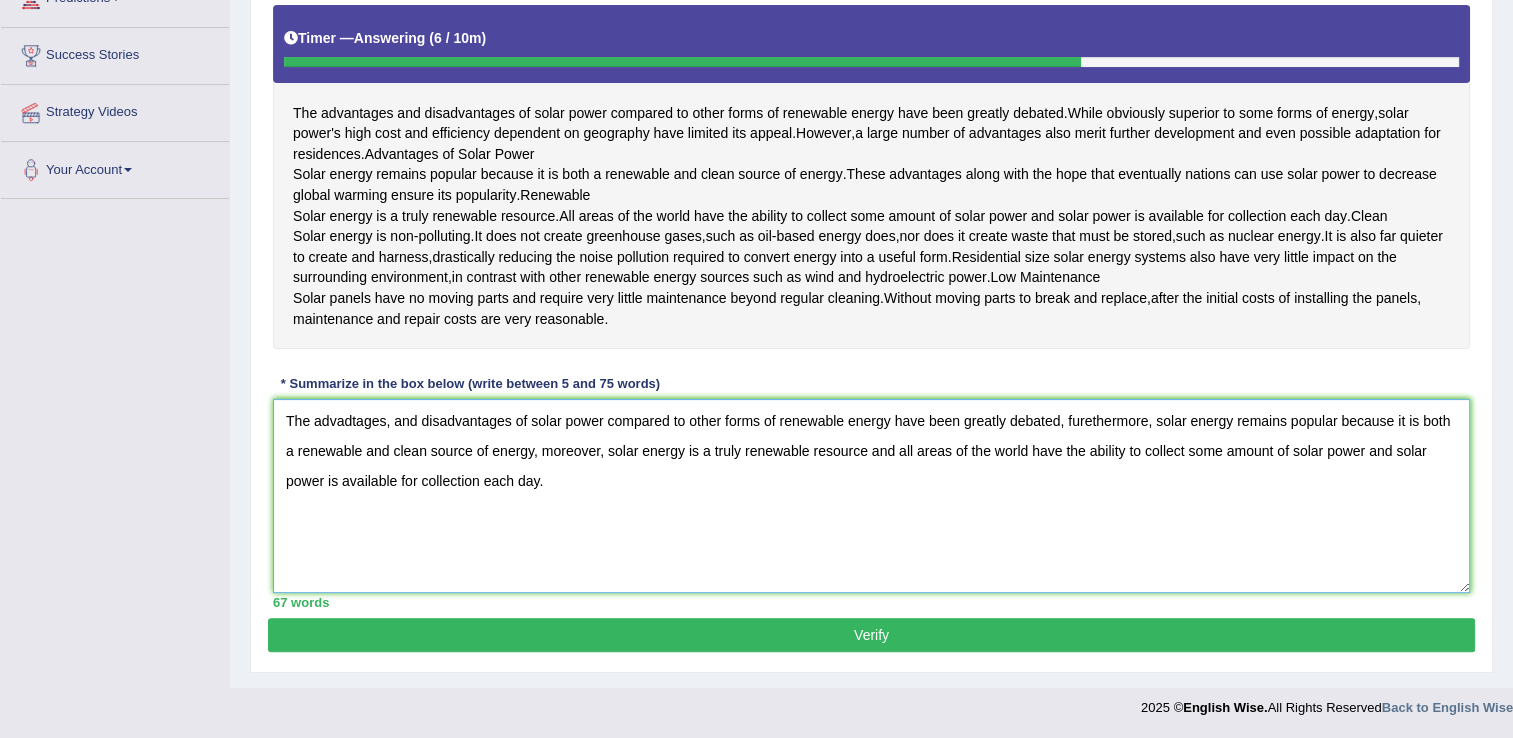 scroll, scrollTop: 436, scrollLeft: 0, axis: vertical 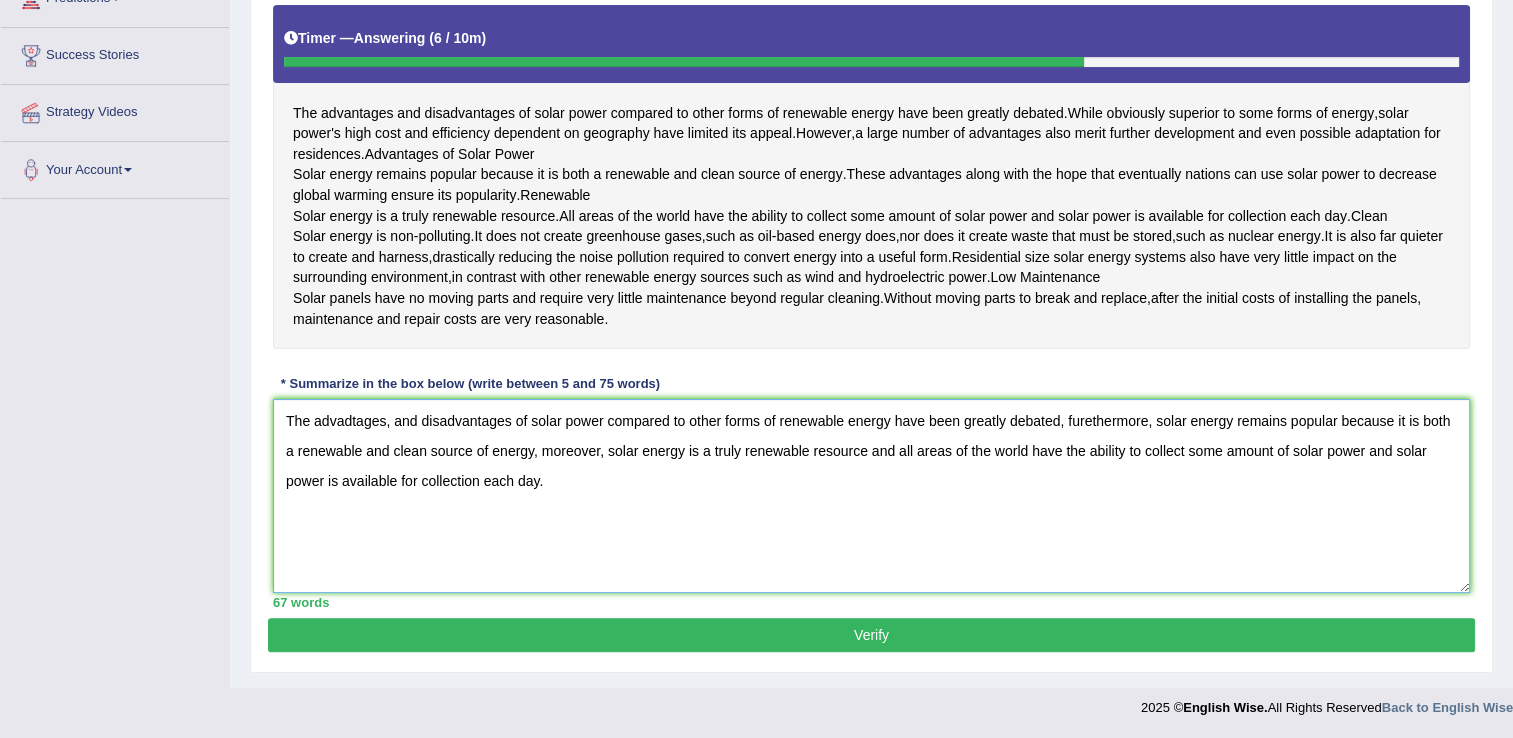 type on "The advadtages, and disadvantages of solar power compared to other forms of renewable energy have been greatly debated, furethermore, solar energy remains popular because it is both a renewable and clean source of energy, moreover, solar energy is a truly renewable resource and all areas of the world have the ability to collect some amount of solar power and solar power is available for collection each day." 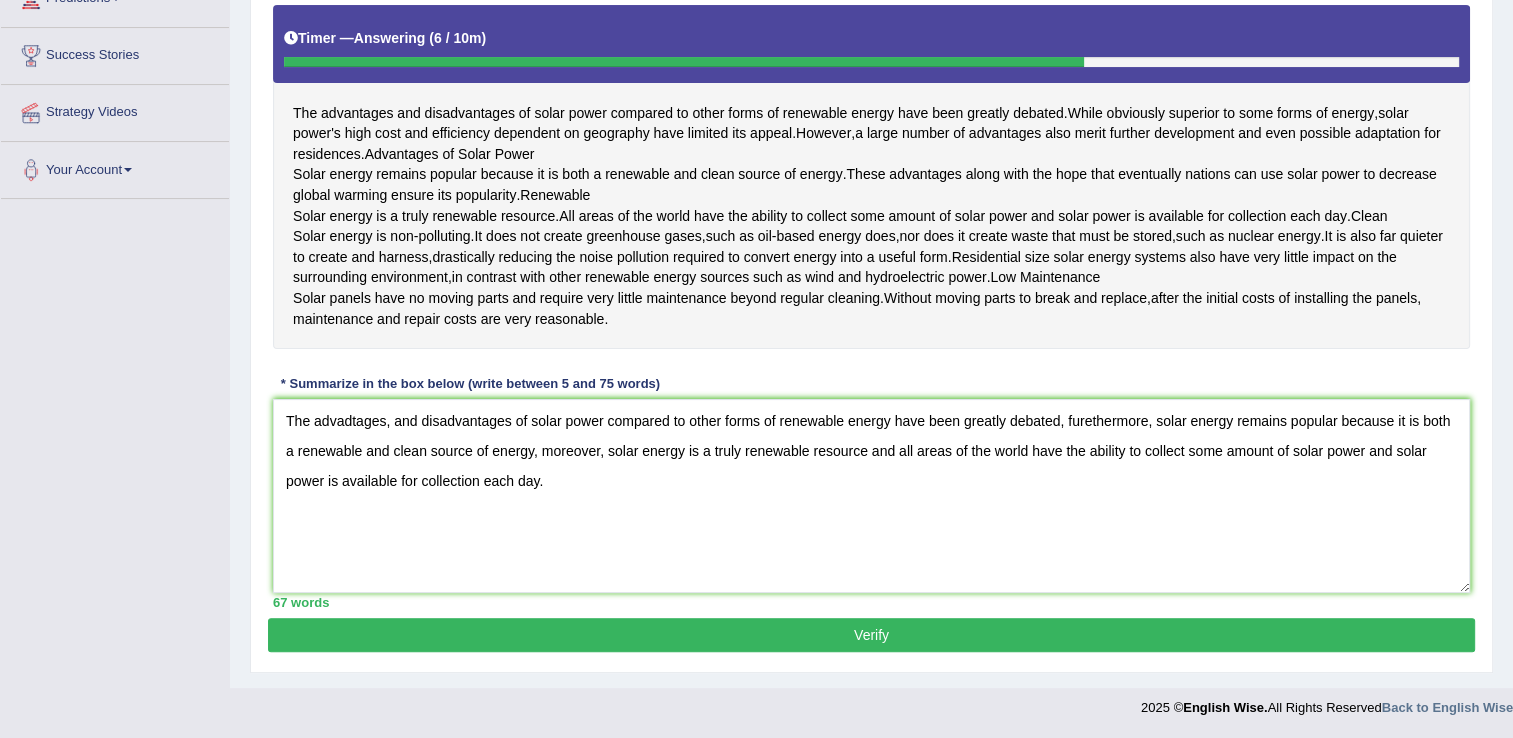 click on "Verify" at bounding box center (871, 635) 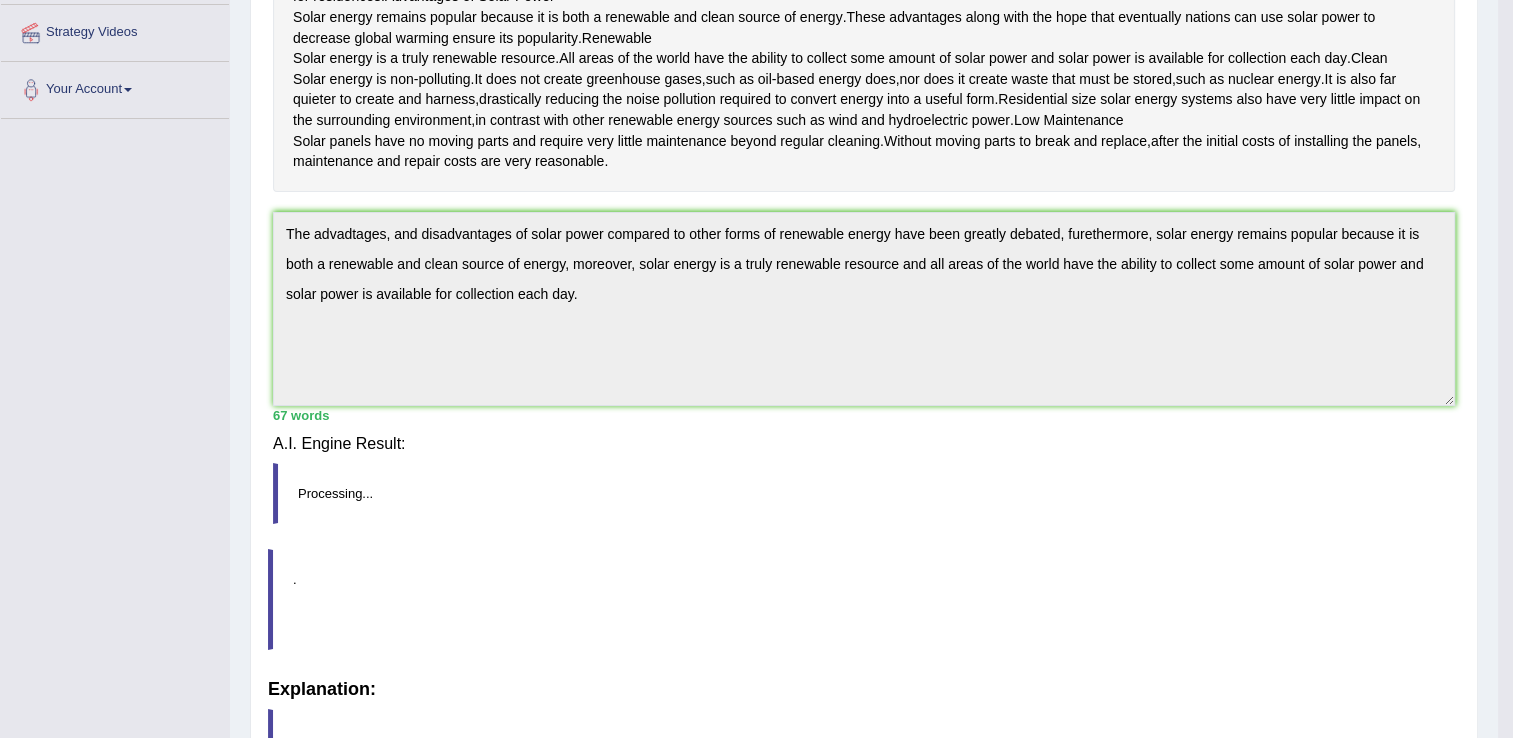 scroll, scrollTop: 356, scrollLeft: 0, axis: vertical 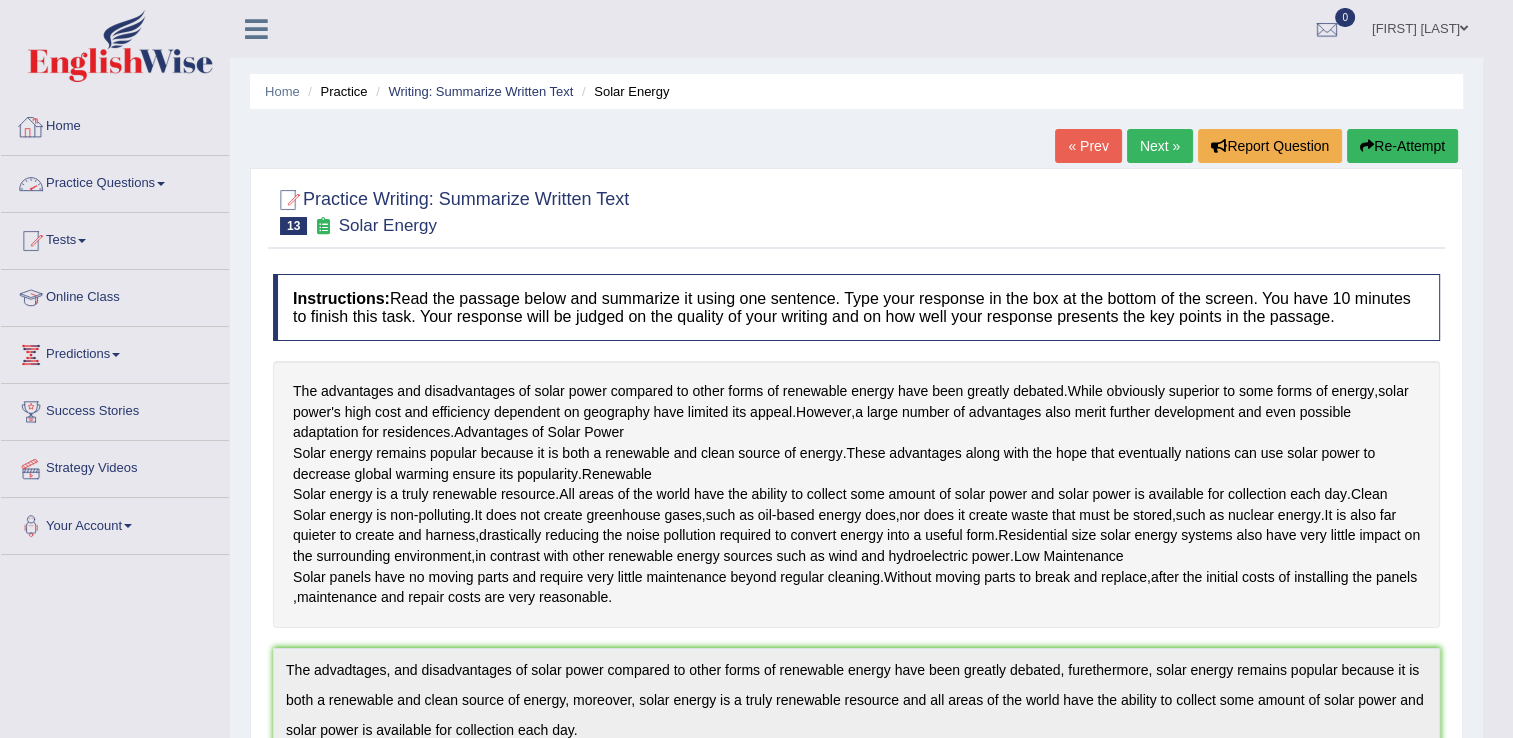 click on "Home" at bounding box center [115, 124] 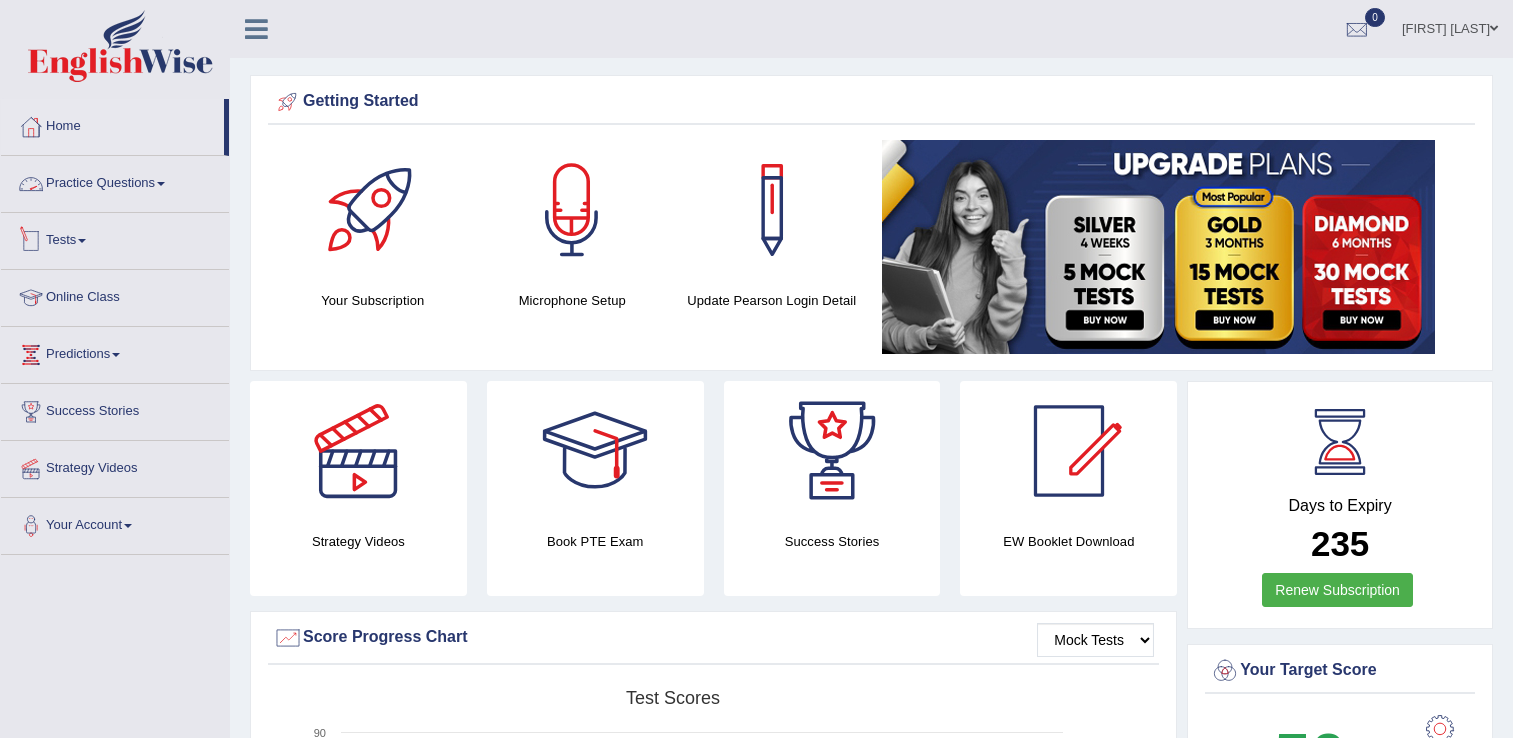 scroll, scrollTop: 0, scrollLeft: 0, axis: both 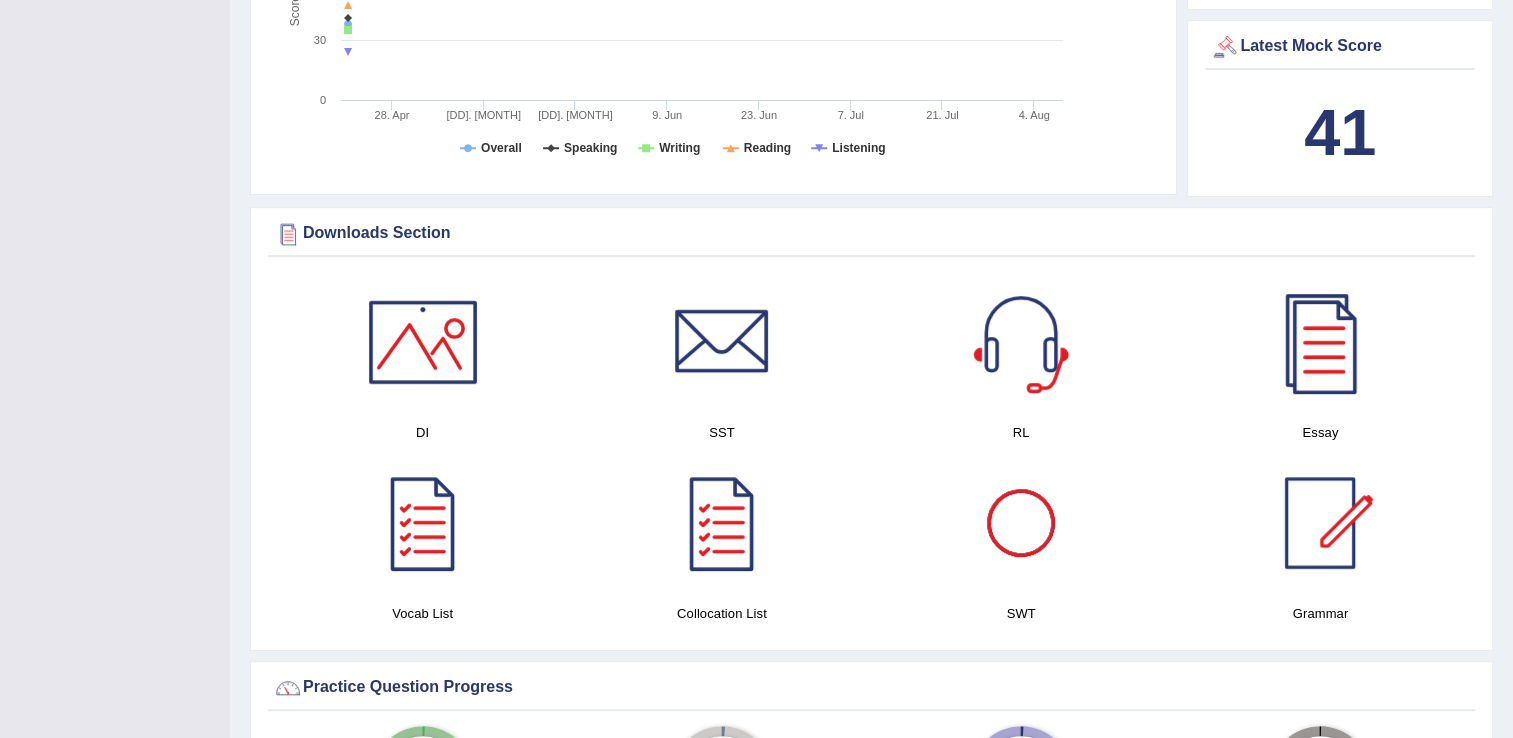 click at bounding box center [1021, 523] 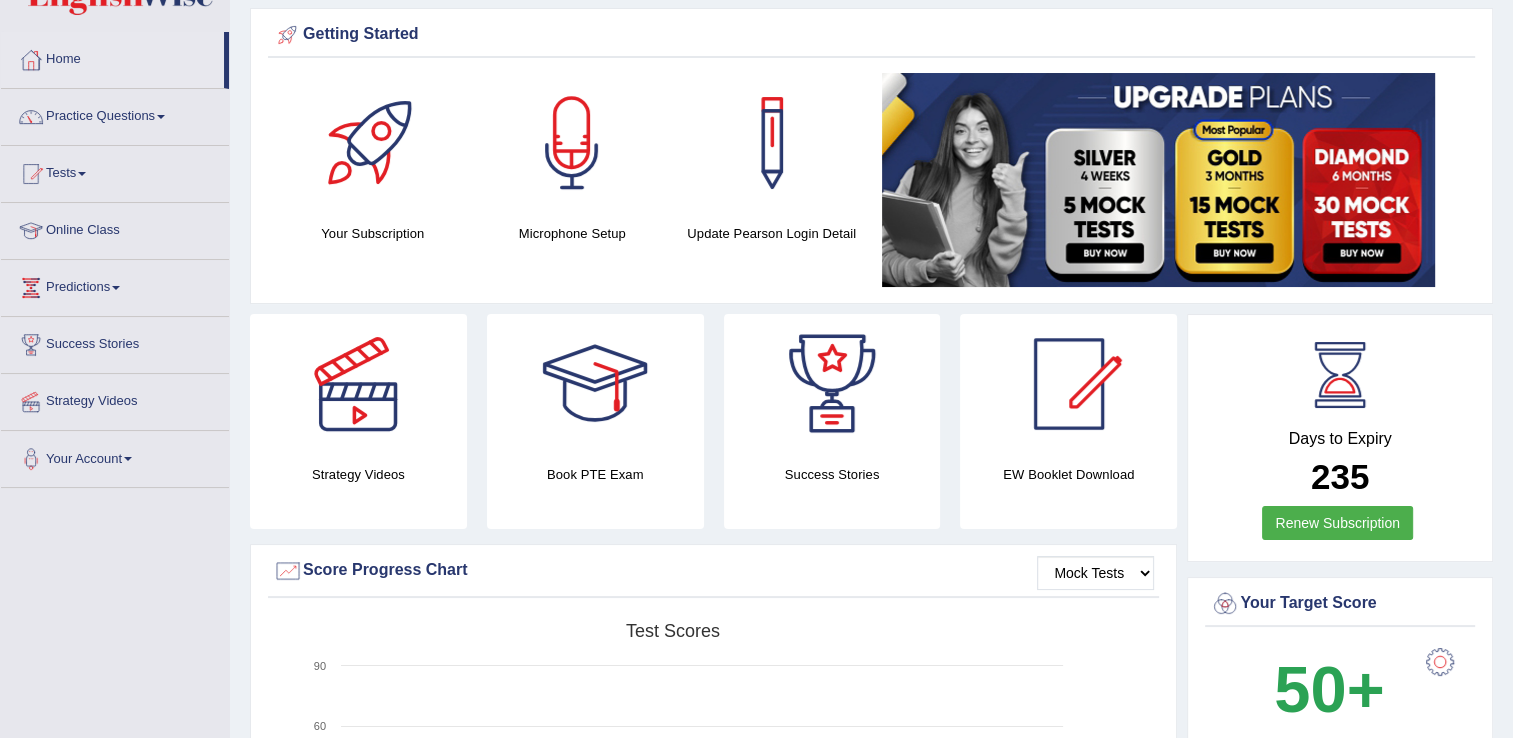 scroll, scrollTop: 0, scrollLeft: 0, axis: both 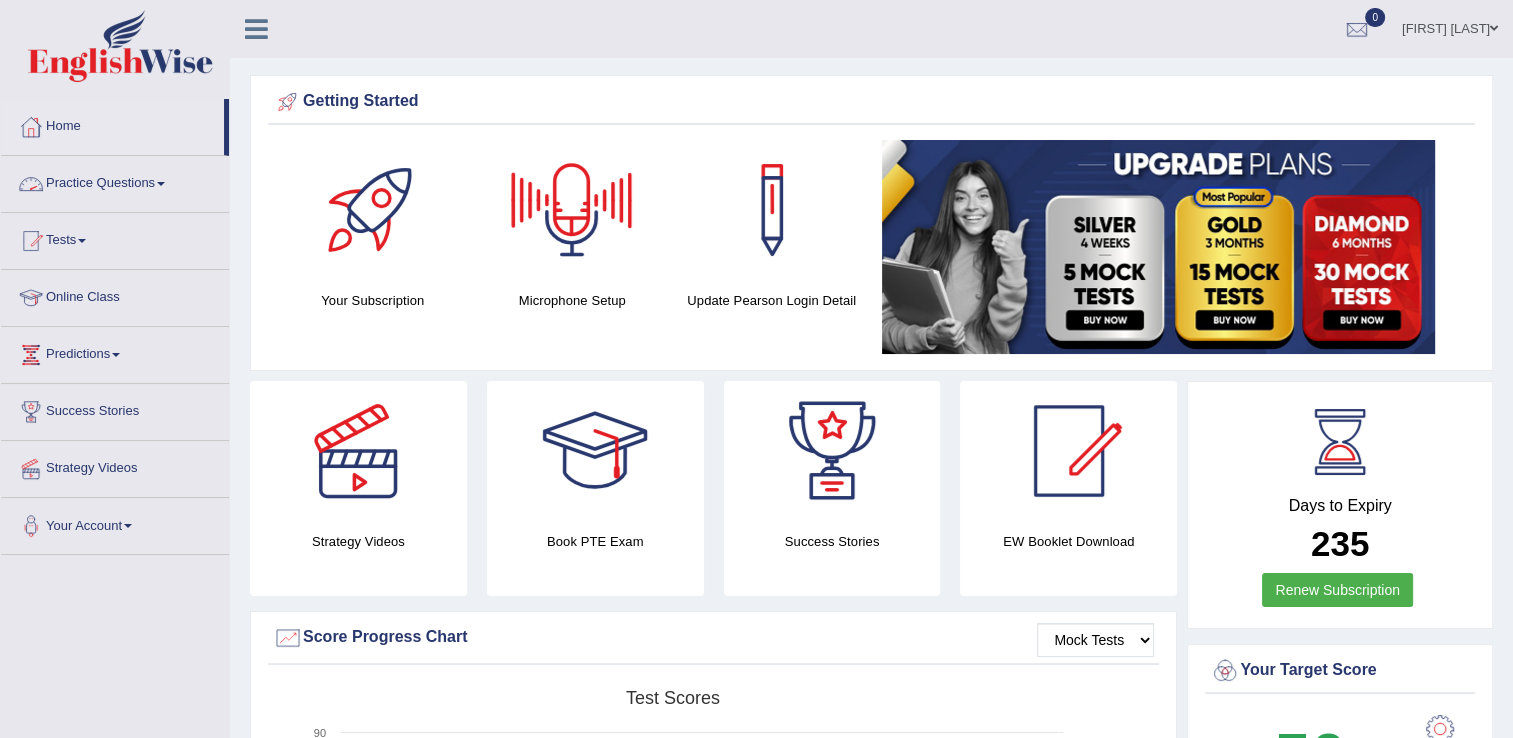 click on "Practice Questions" at bounding box center [115, 181] 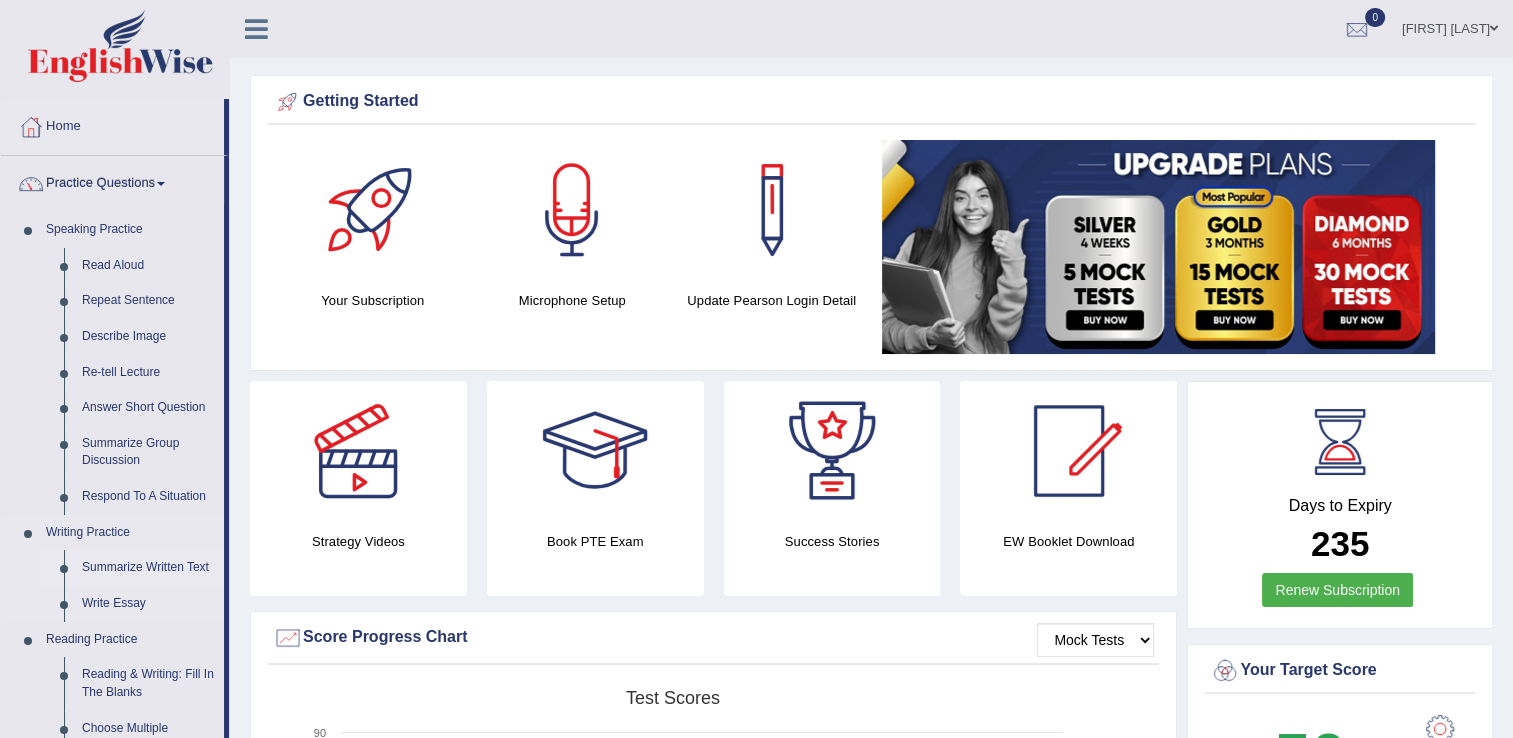 click on "Summarize Written Text" at bounding box center [148, 568] 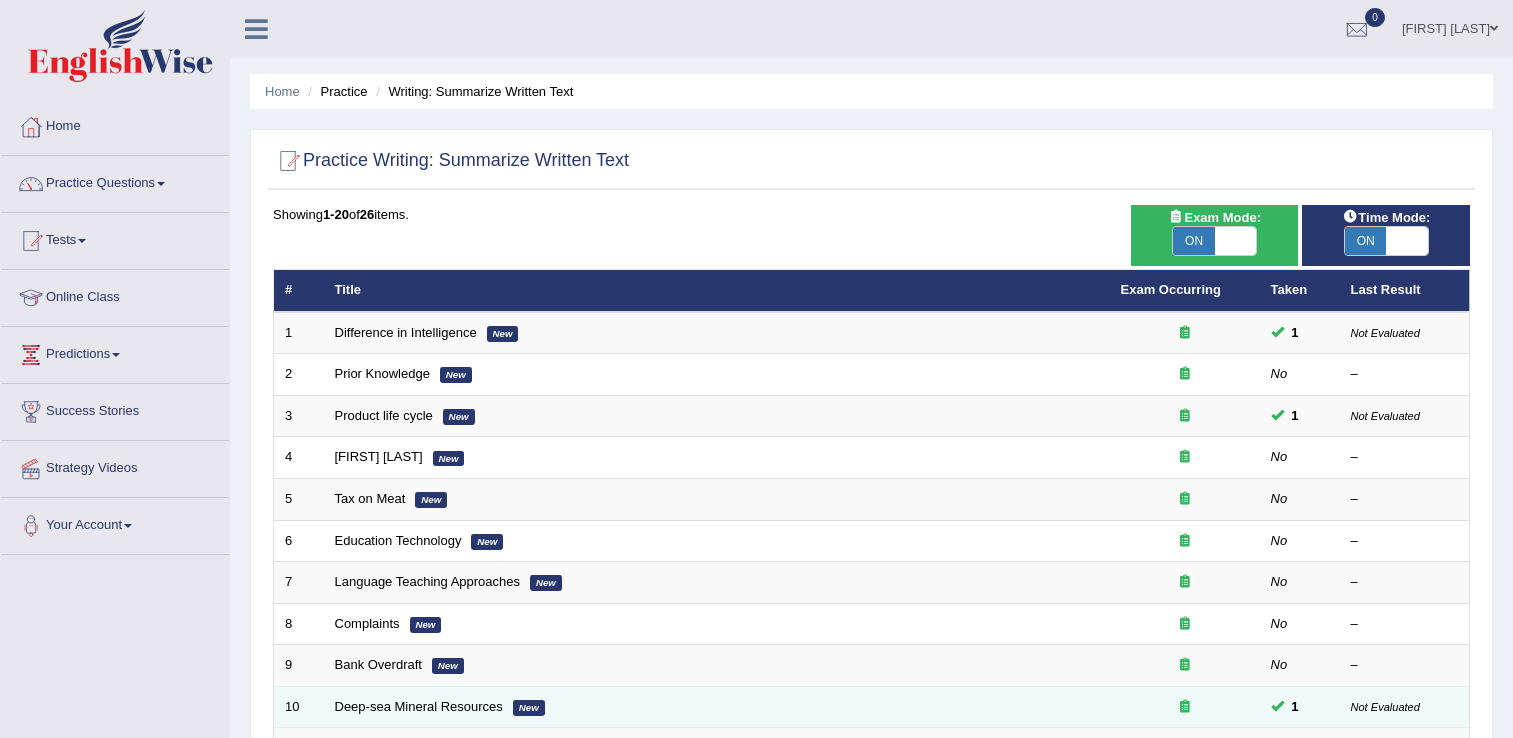 scroll, scrollTop: 0, scrollLeft: 0, axis: both 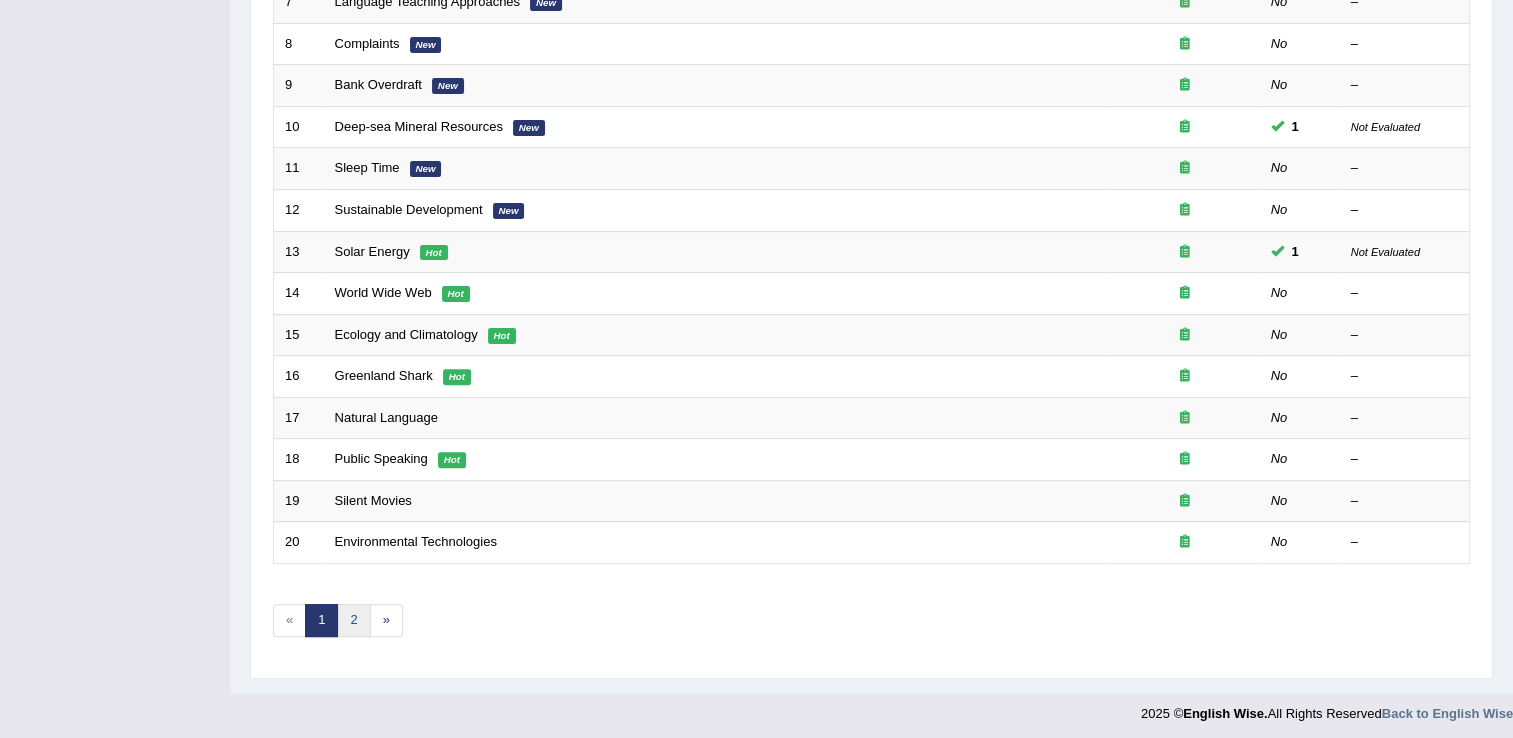 click on "2" at bounding box center [353, 620] 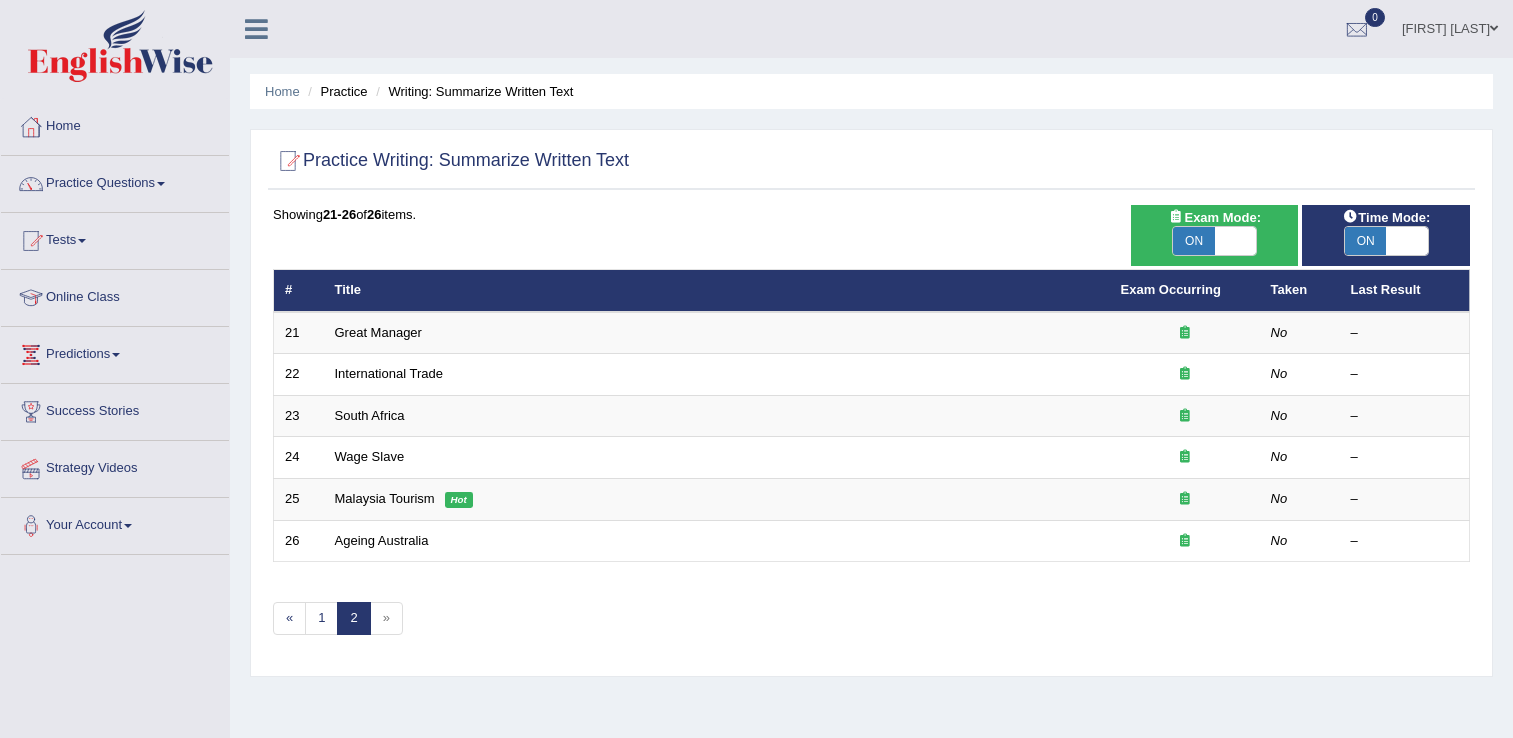 scroll, scrollTop: 0, scrollLeft: 0, axis: both 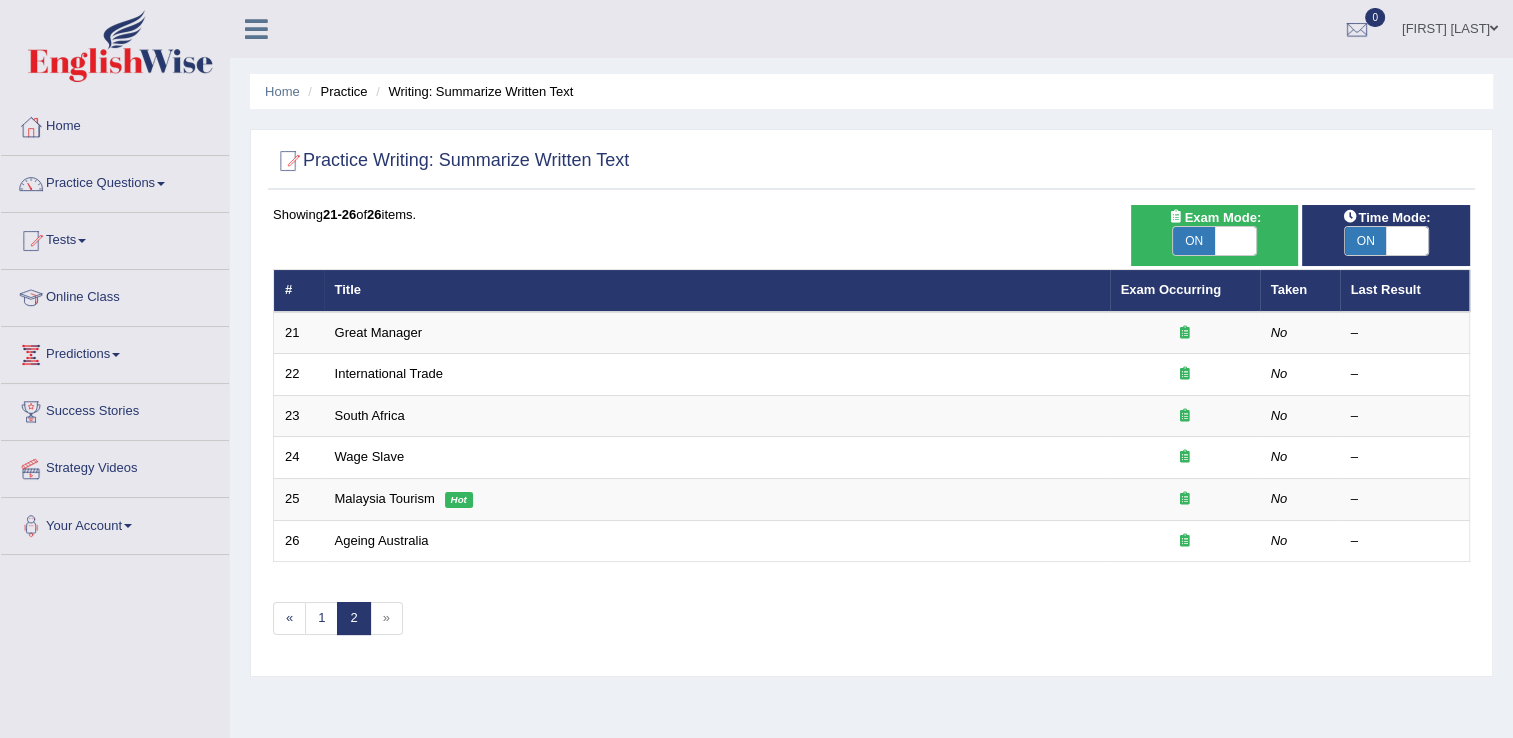 click at bounding box center [1236, 241] 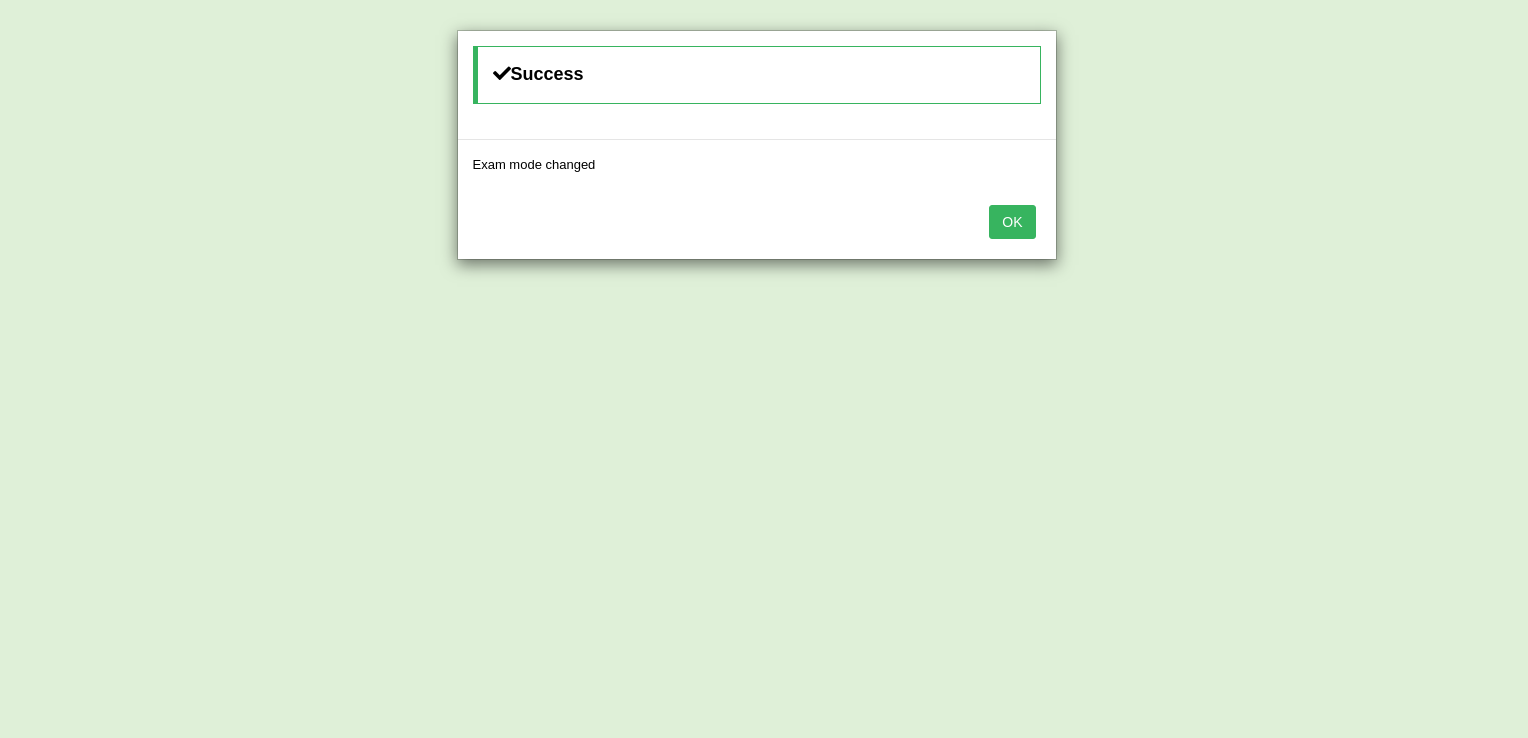 click on "OK" at bounding box center (1012, 222) 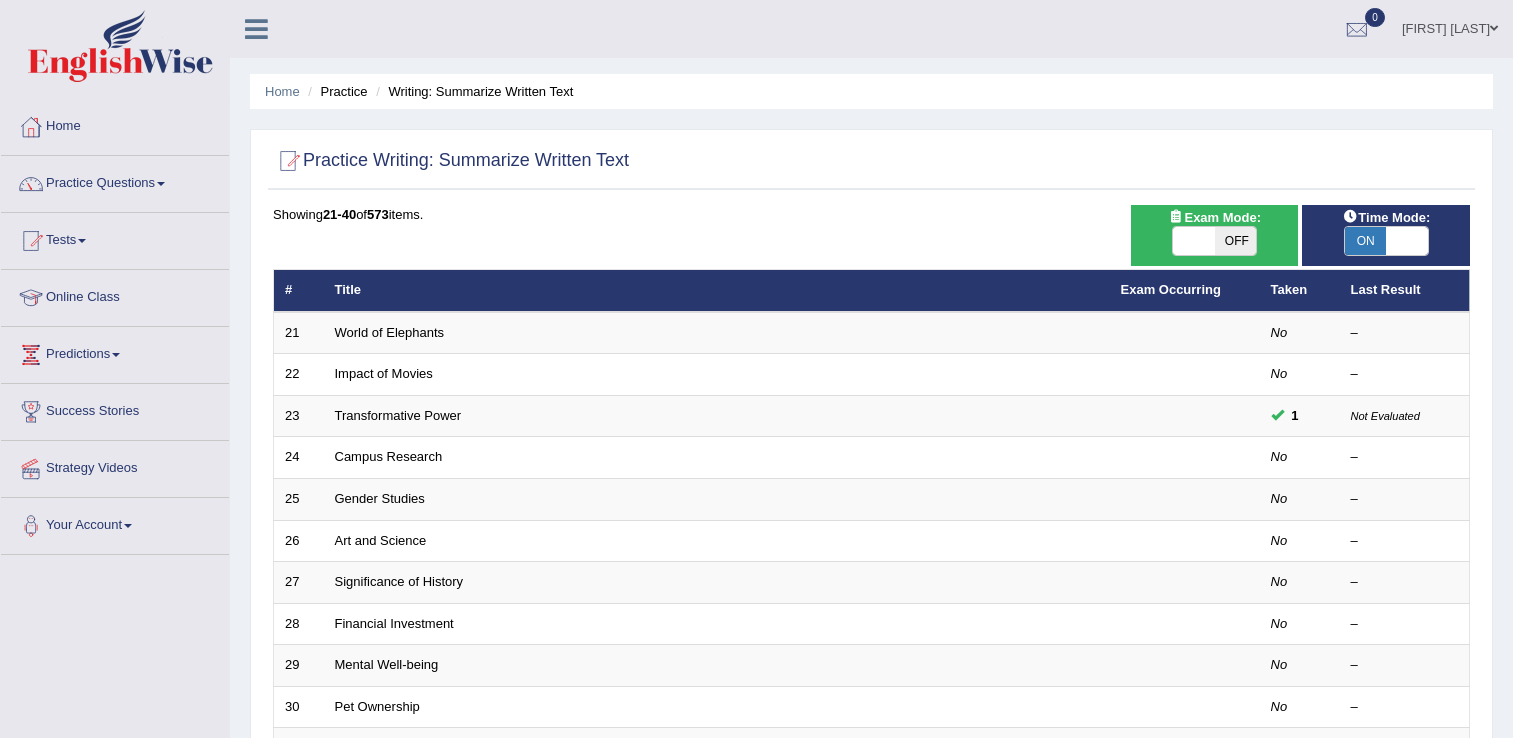 scroll, scrollTop: 0, scrollLeft: 0, axis: both 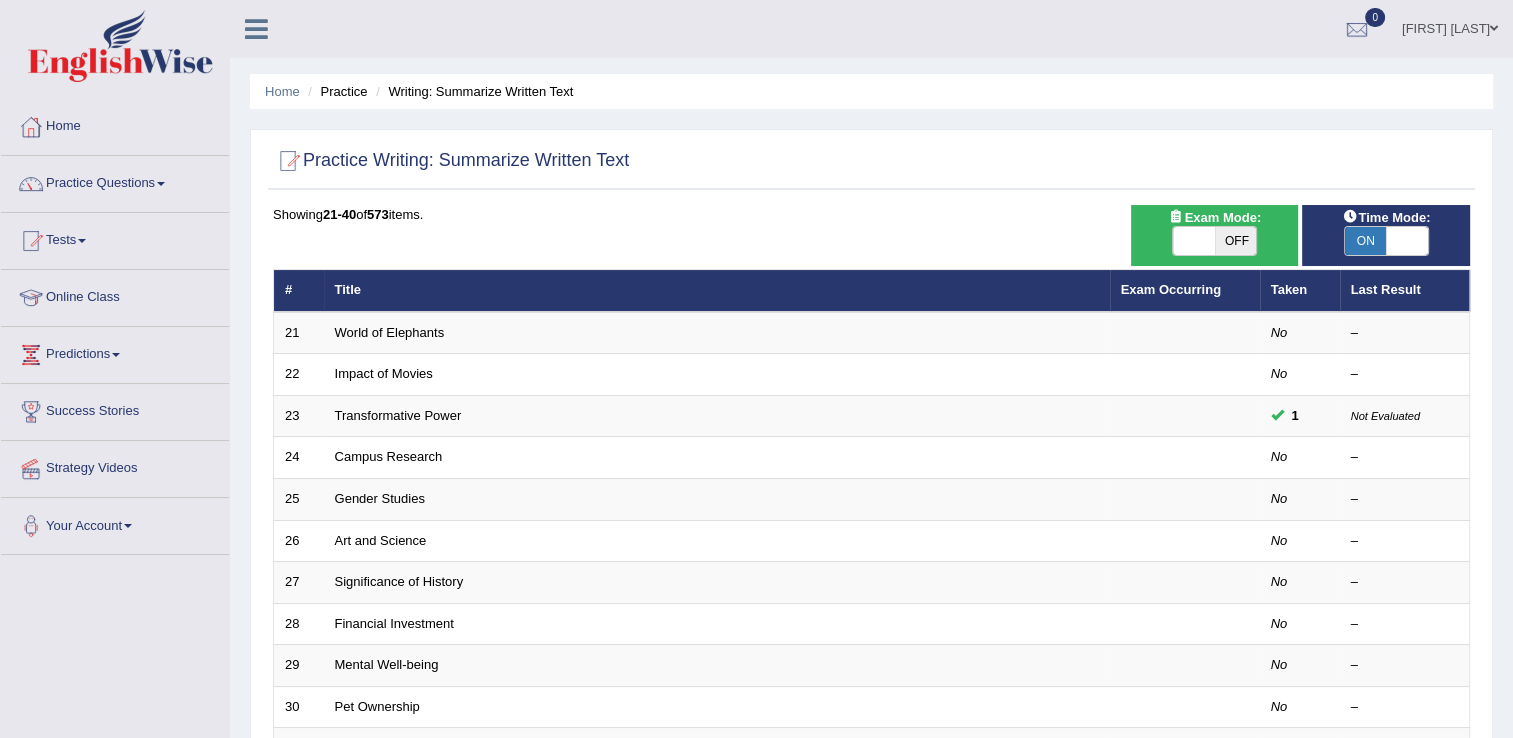 click on "ON" at bounding box center [1366, 241] 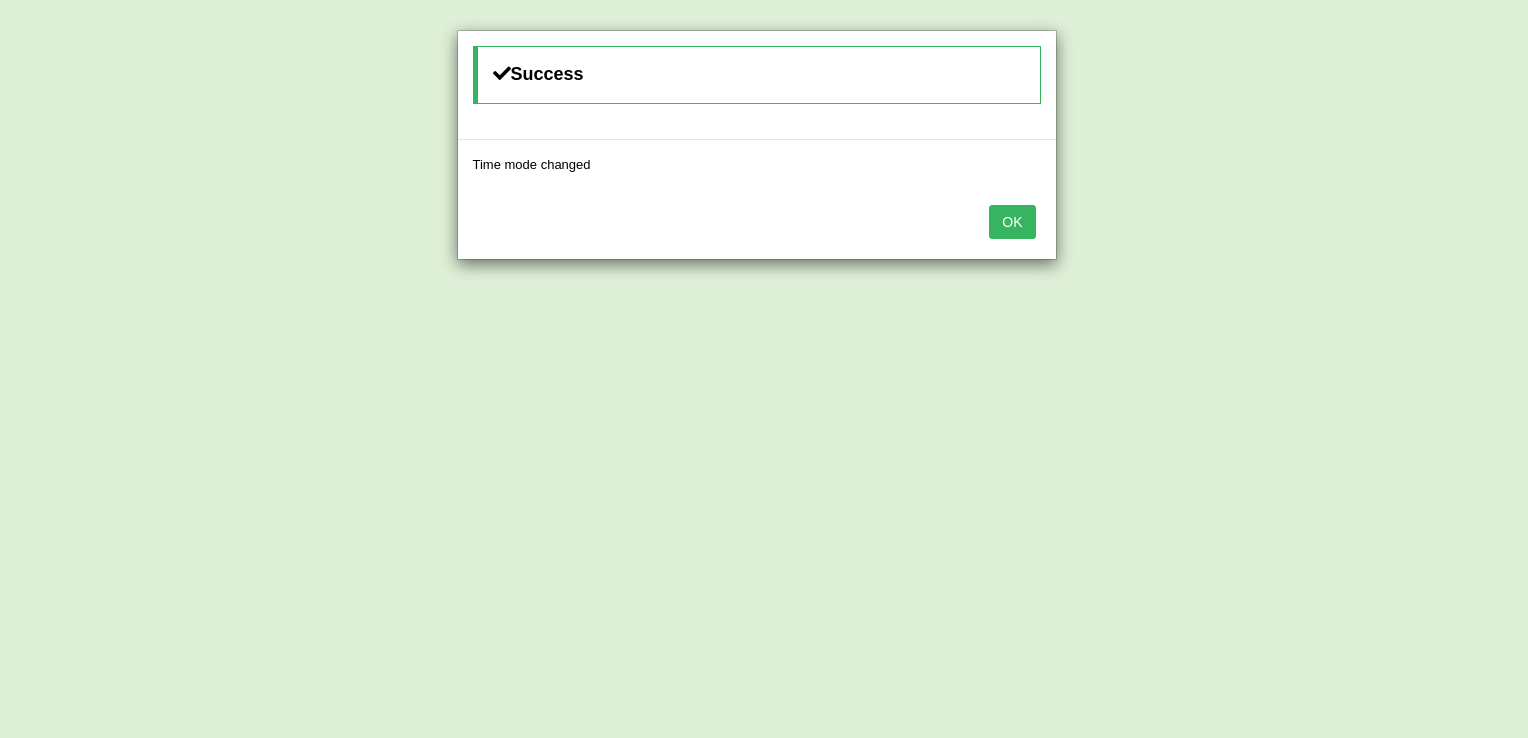 click on "OK" at bounding box center (1012, 222) 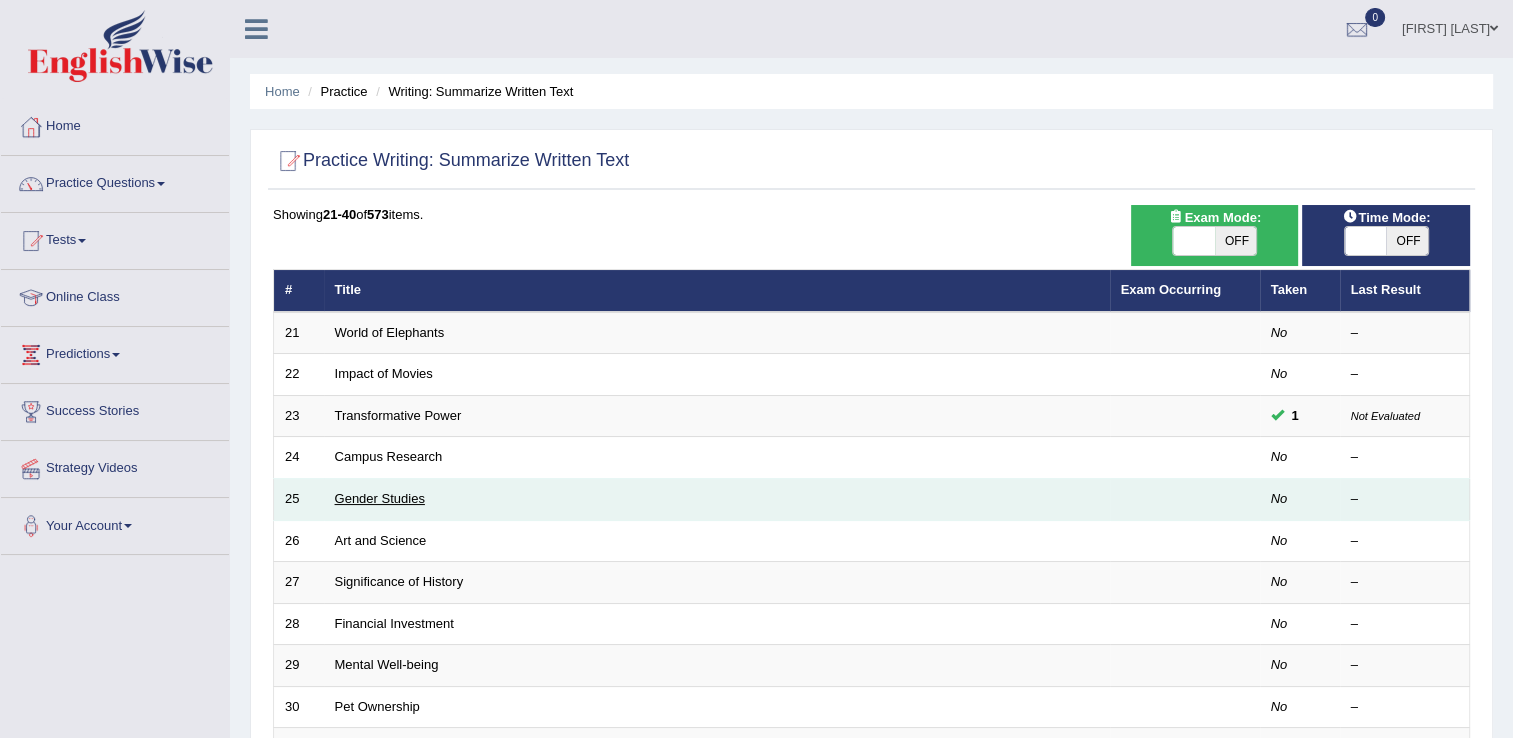 click on "Gender Studies" at bounding box center (380, 498) 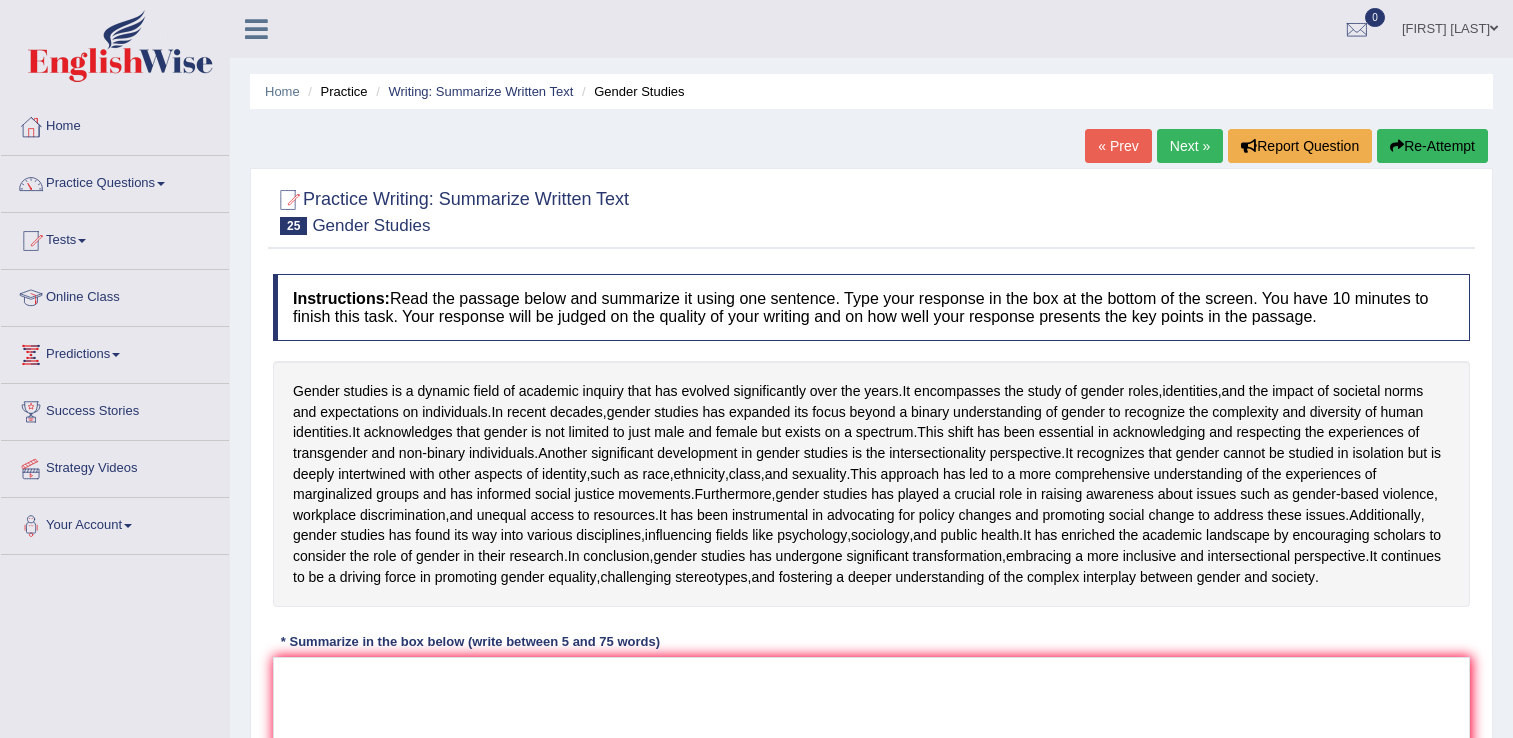scroll, scrollTop: 0, scrollLeft: 0, axis: both 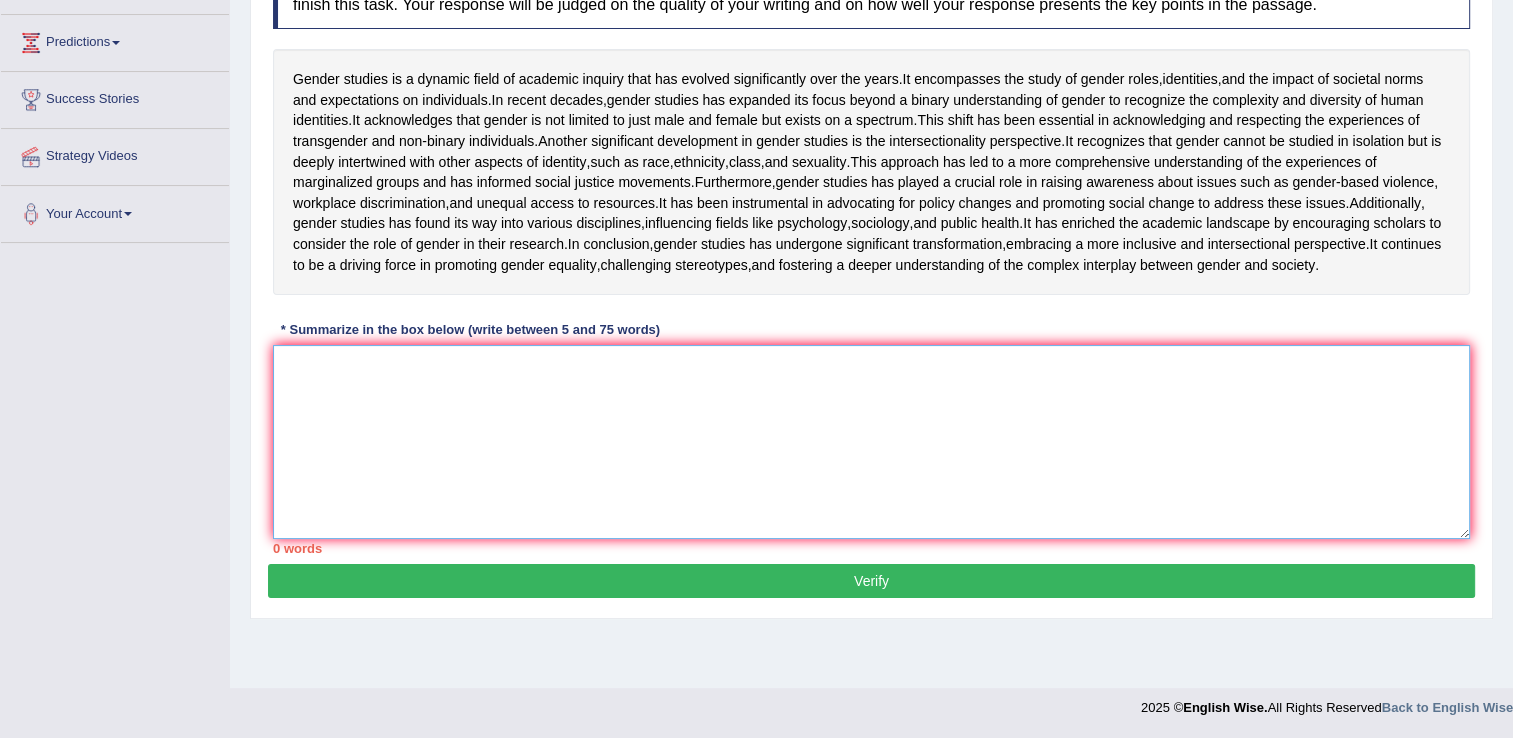 click at bounding box center [871, 442] 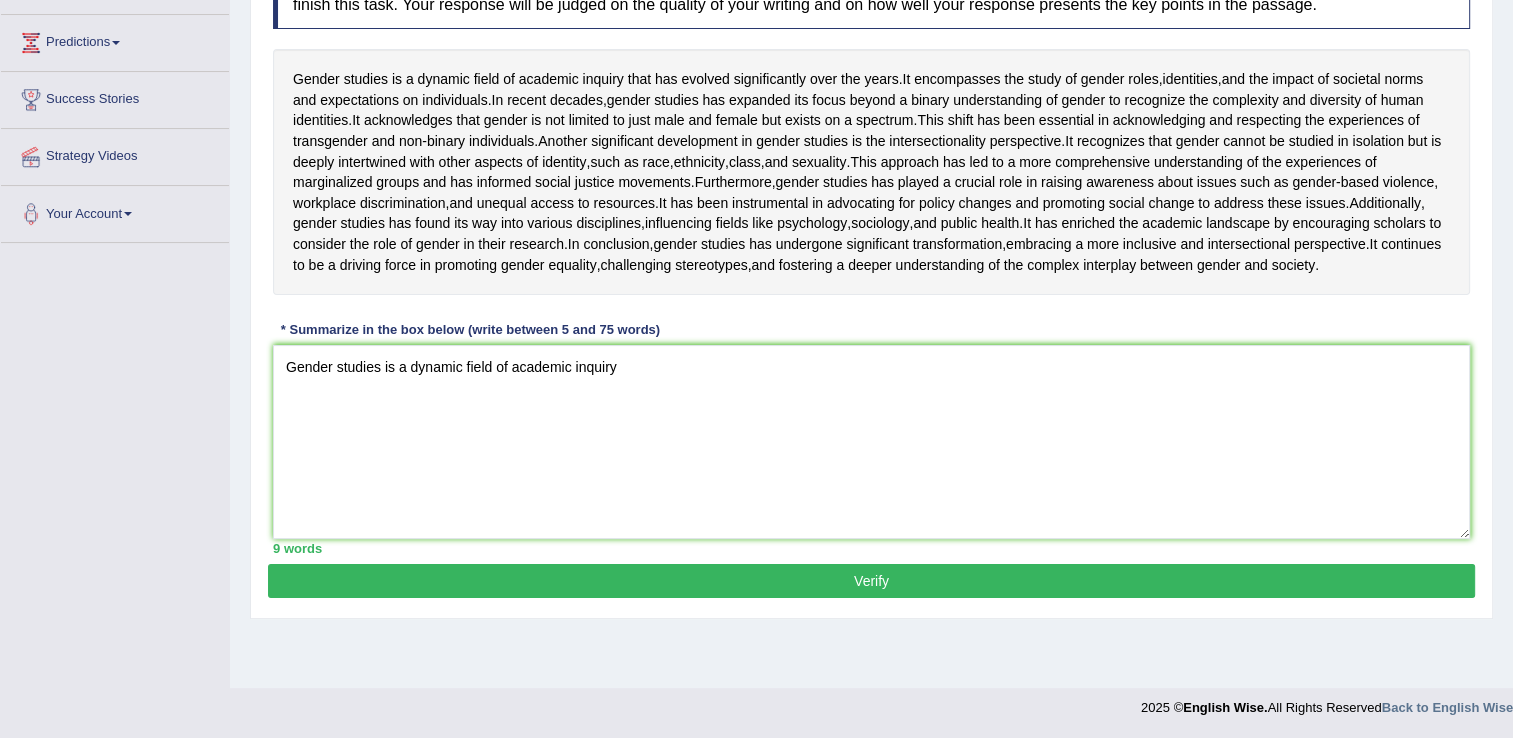 click on "Gender   studies   is   a   dynamic   field   of   academic   inquiry   that   has   evolved   significantly   over   the   years .  It   encompasses   the   study   of   gender   roles ,  identities ,  and   the   impact   of   societal   norms   and   expectations   on   individuals .
In   recent   decades ,  gender   studies   has   expanded   its   focus   beyond   a   binary   understanding   of   gender   to   recognize   the   complexity   and   diversity   of   human   identities .  It   acknowledges   that   gender   is   not   limited   to   just   male   and   female   but   exists   on   a   spectrum .  This   shift   has   been   essential   in   acknowledging   and   respecting   the   experiences   of   transgender   and   non - binary   individuals .
Another   significant   development   in   gender   studies   is   the   intersectionality   perspective .  It   recognizes   that   gender   cannot   be   studied   in   isolation   but   is   deeply   intertwined   with   other   aspects" at bounding box center (871, 172) 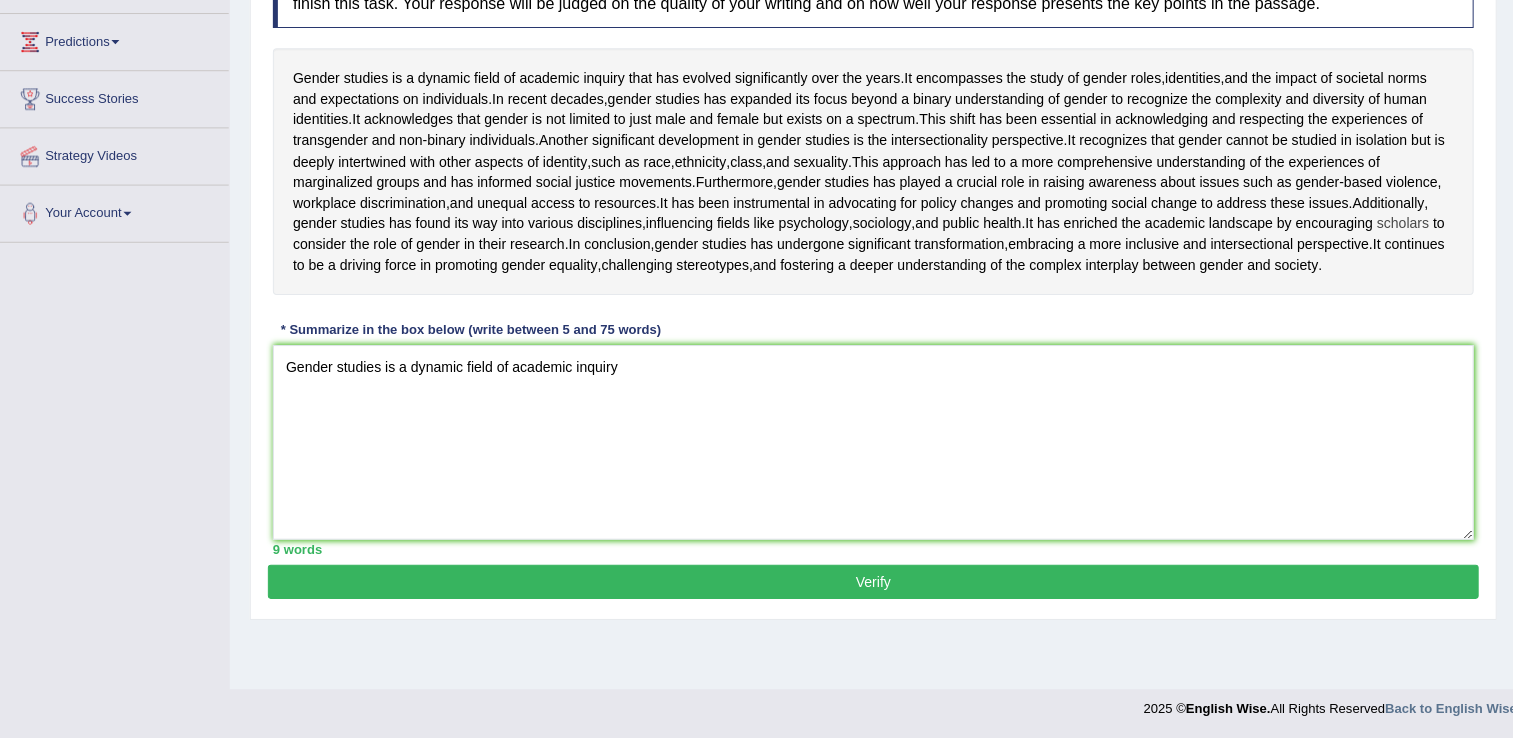 scroll, scrollTop: 440, scrollLeft: 0, axis: vertical 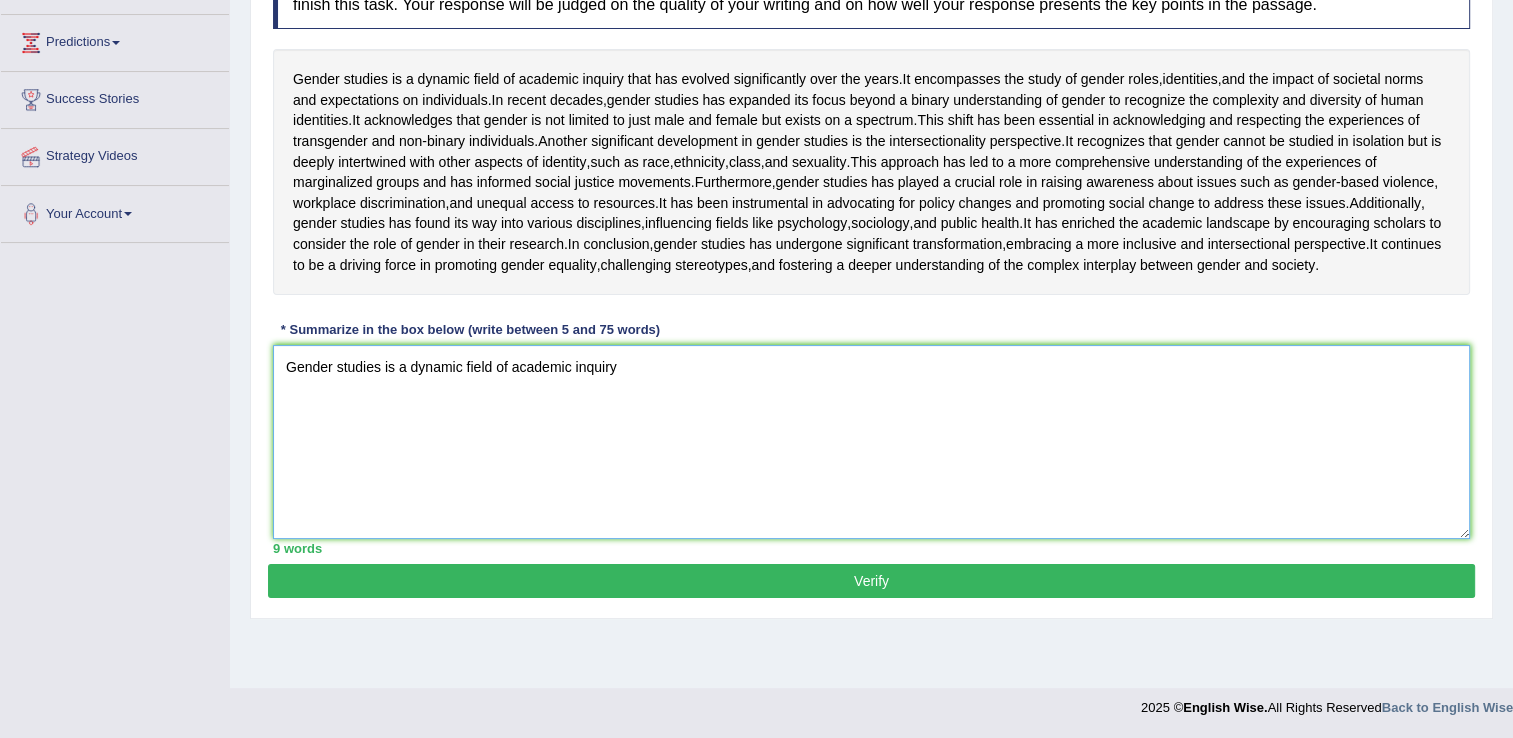 click on "Gender studies is a dynamic field of academic inquiry" at bounding box center [871, 442] 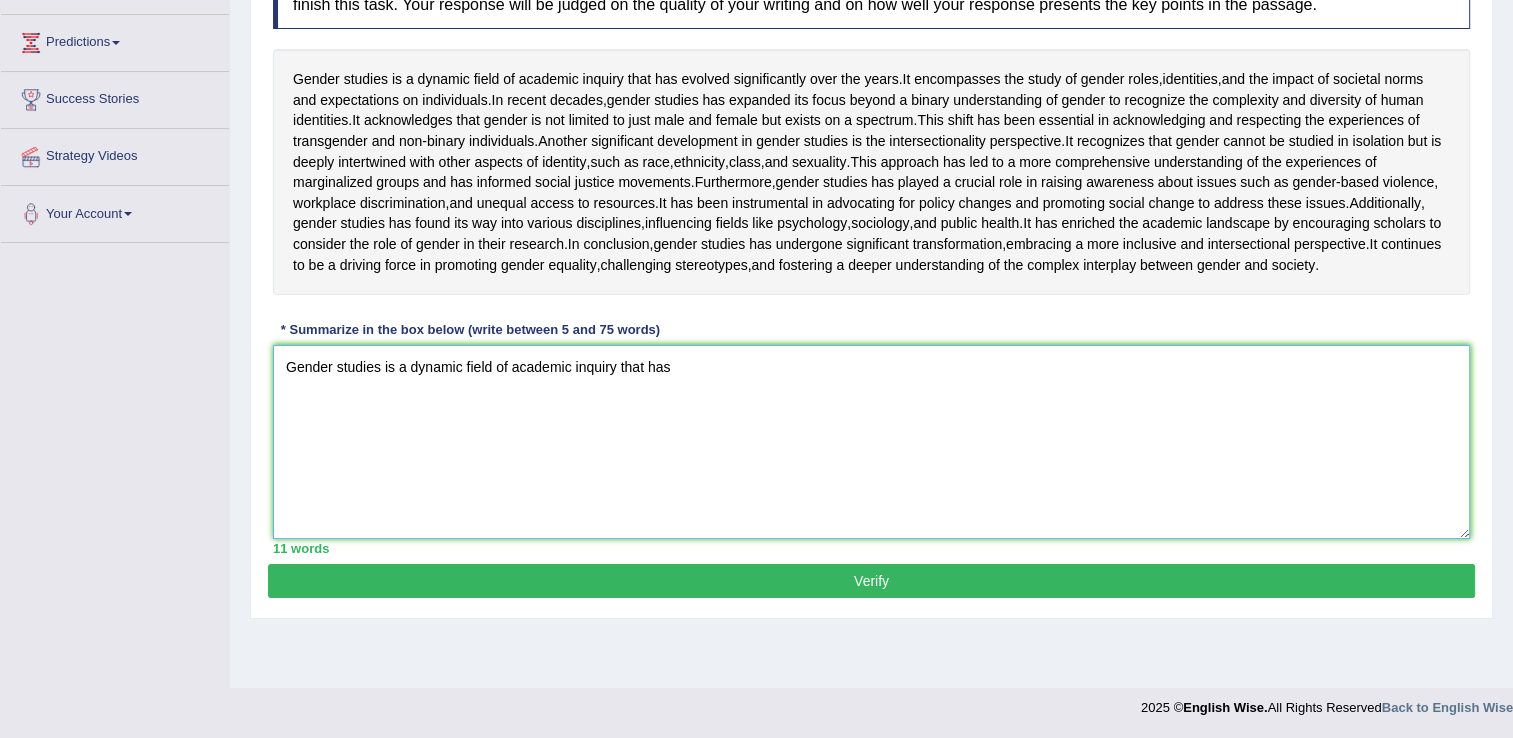 scroll, scrollTop: 320, scrollLeft: 0, axis: vertical 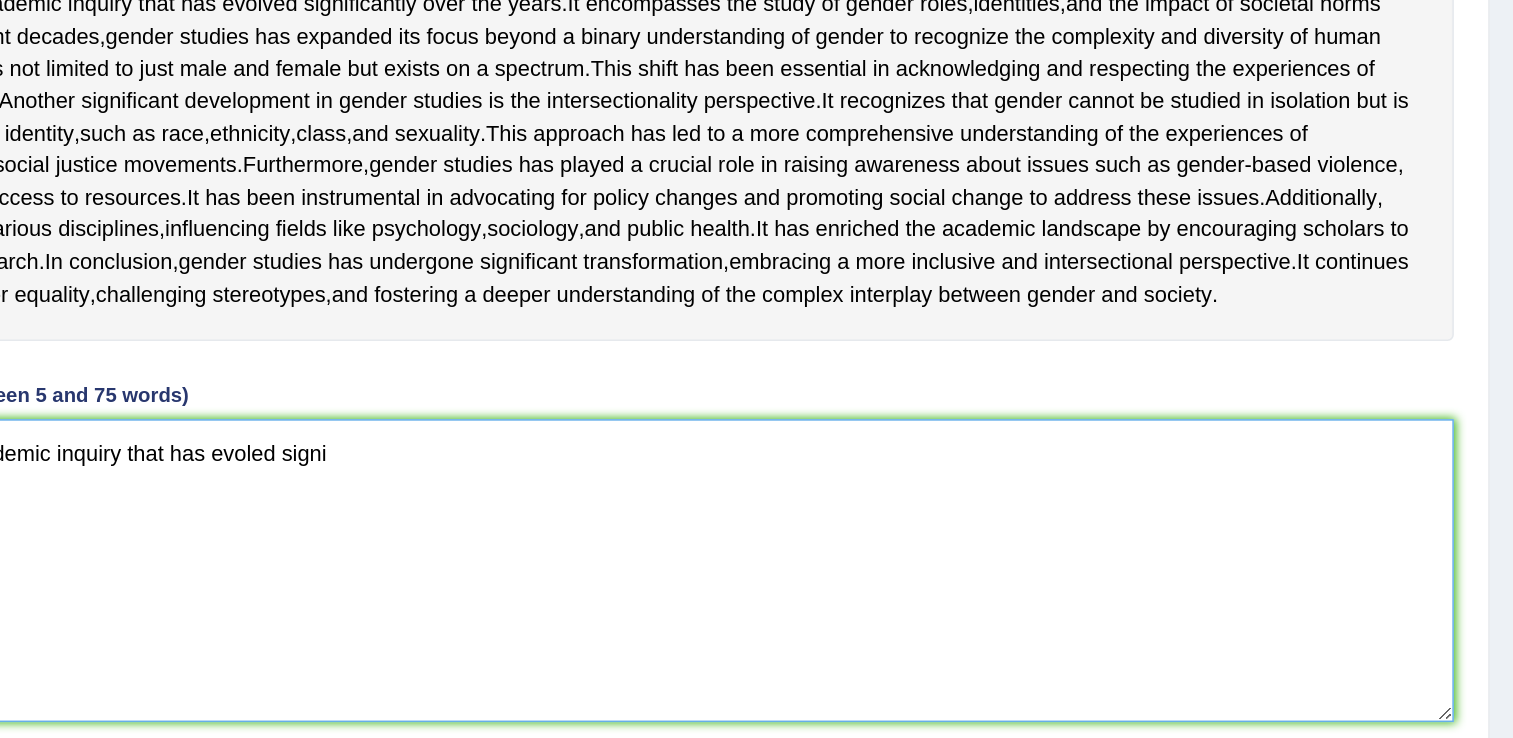 type on "Gender studies is a dynamic field of academic inquiry that has evoled signi" 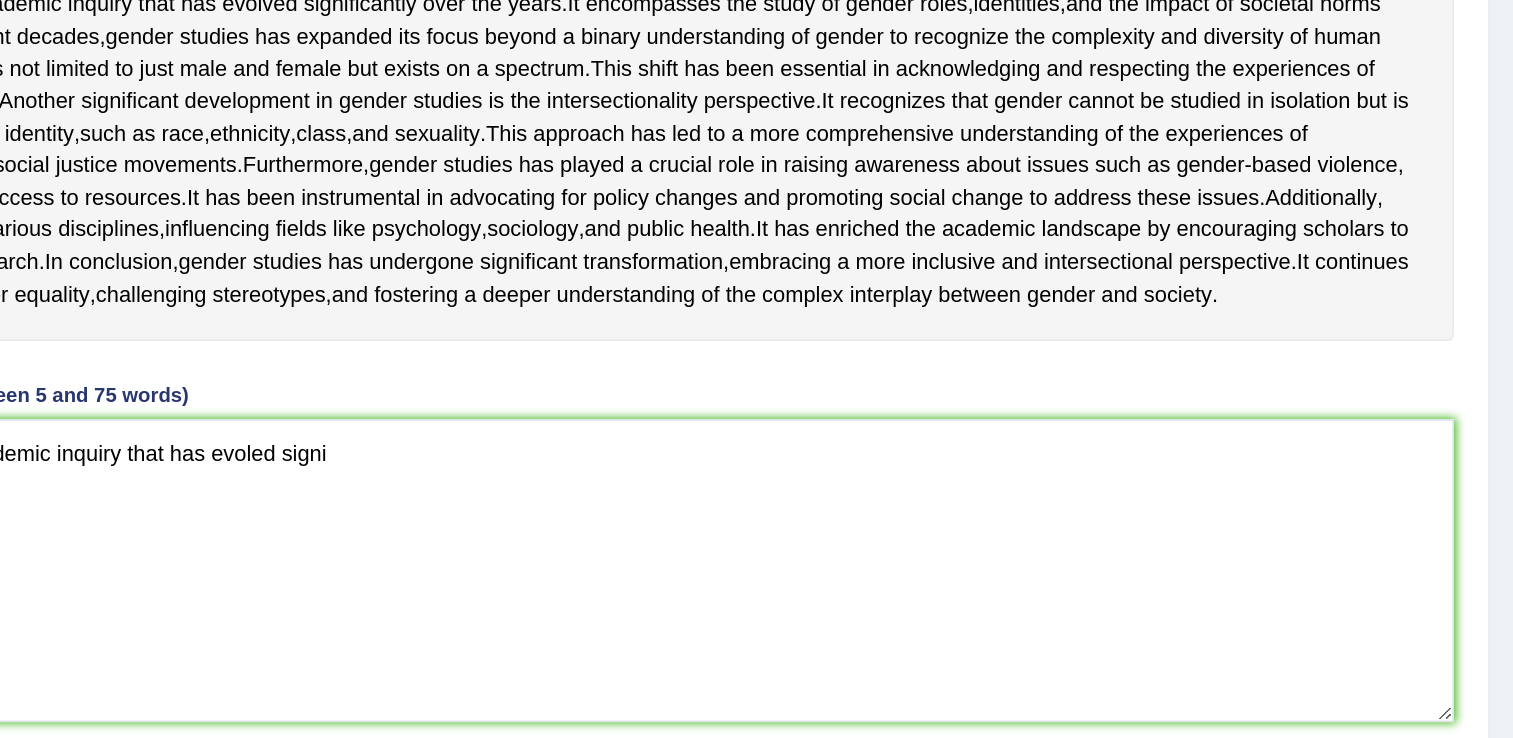 click on "Home
Practice
Writing: Summarize Written Text
Gender Studies
« Prev Next »  Report Question  Re-Attempt
Practice Writing: Summarize Written Text
25
Gender Studies
Instructions:  Read the passage below and summarize it using one sentence. Type your response in the box at the bottom of the screen. You have 10 minutes to finish this task. Your response will be judged on the quality of your writing and on how well your response presents the key points in the passage.
Gender   studies   is   a   dynamic   field   of   academic   inquiry   that   has   evolved   significantly   over   the   years .  It   encompasses   the   study   of   gender   roles ,  identities ,  and   the   impact   of   societal   norms   and   expectations   on   individuals .
In   recent   decades ,  gender   studies   has   expanded   its" at bounding box center (871, 188) 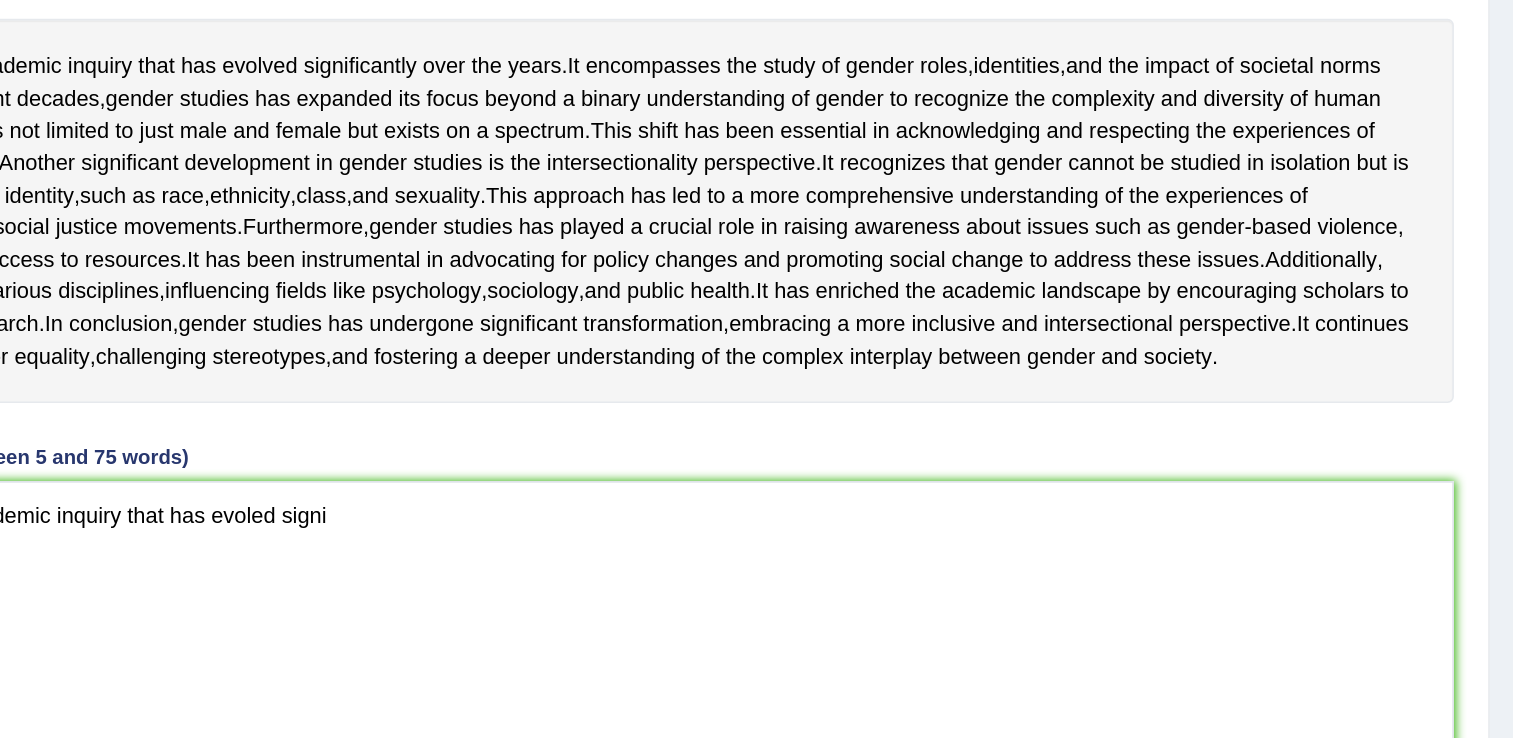 scroll, scrollTop: 320, scrollLeft: 0, axis: vertical 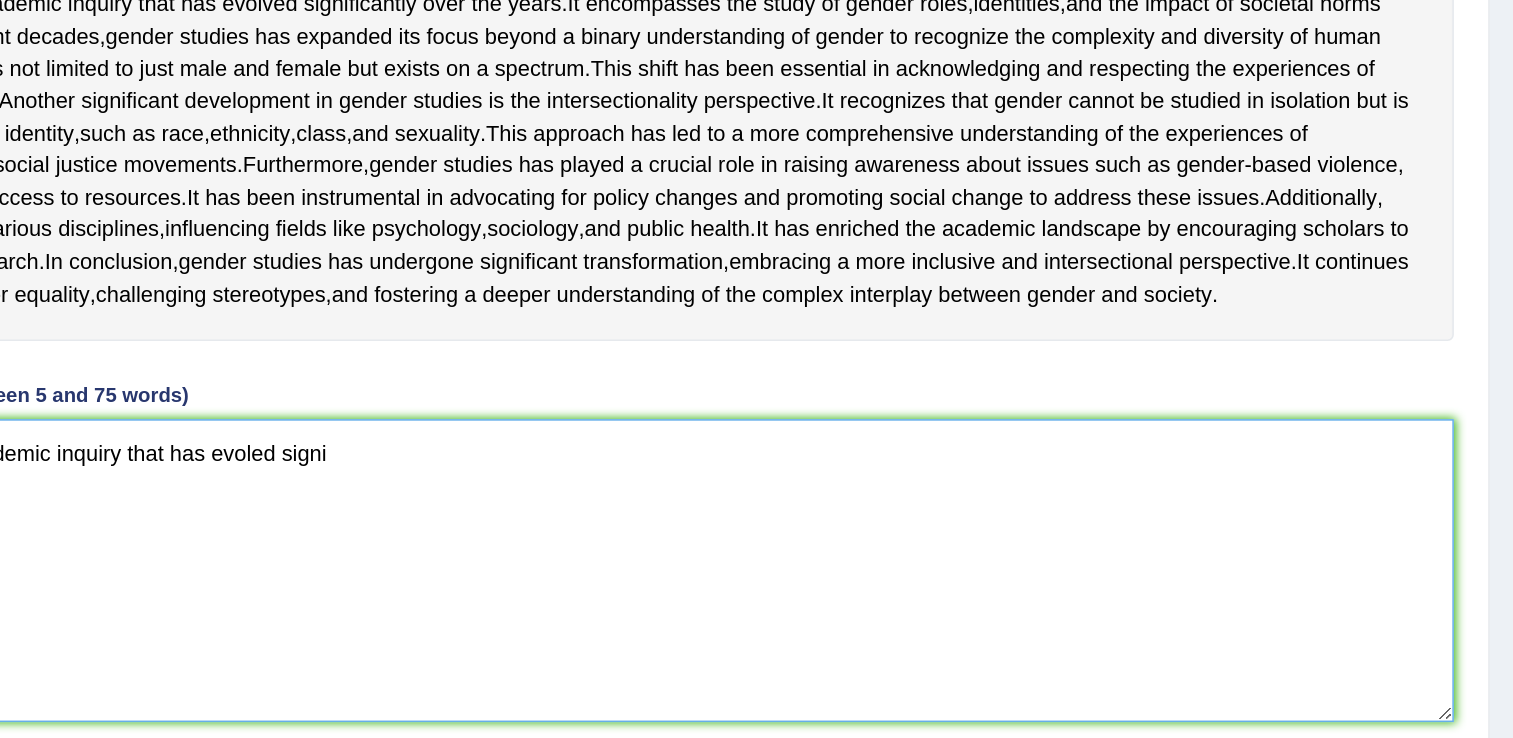 drag, startPoint x: 1386, startPoint y: 545, endPoint x: 1273, endPoint y: 535, distance: 113.44161 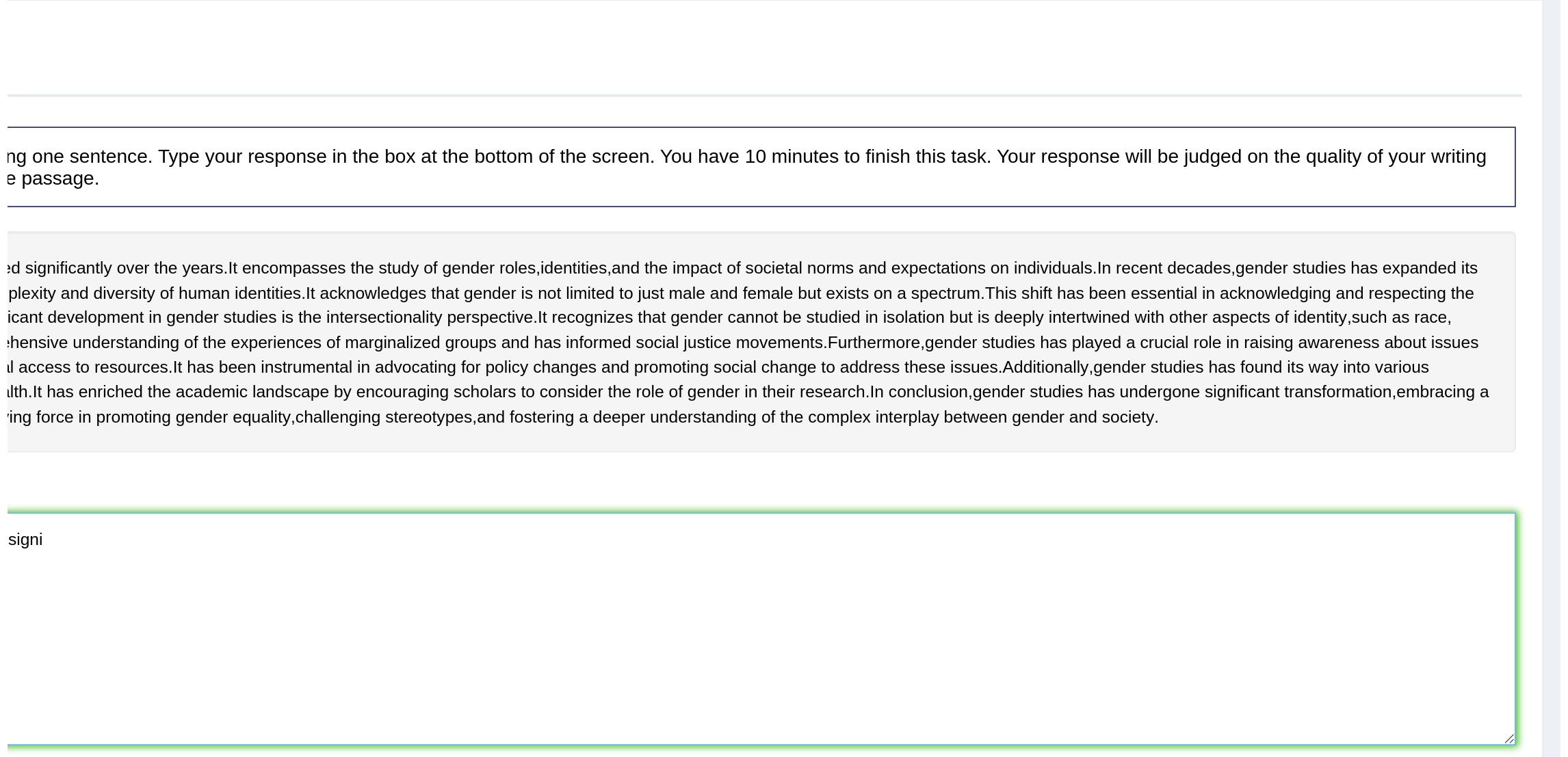 scroll, scrollTop: 0, scrollLeft: 0, axis: both 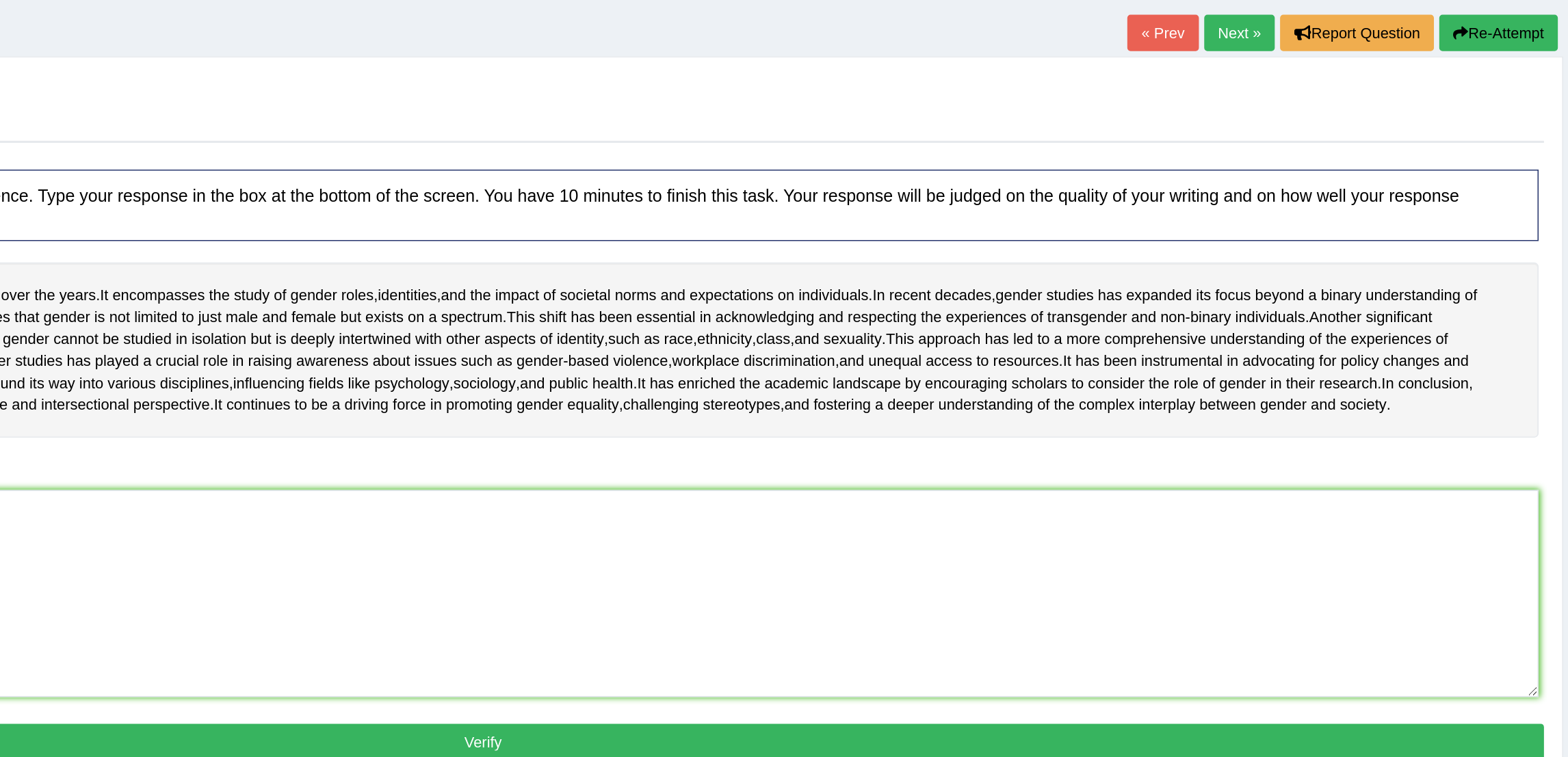 drag, startPoint x: 1028, startPoint y: 53, endPoint x: 1552, endPoint y: 288, distance: 574.283 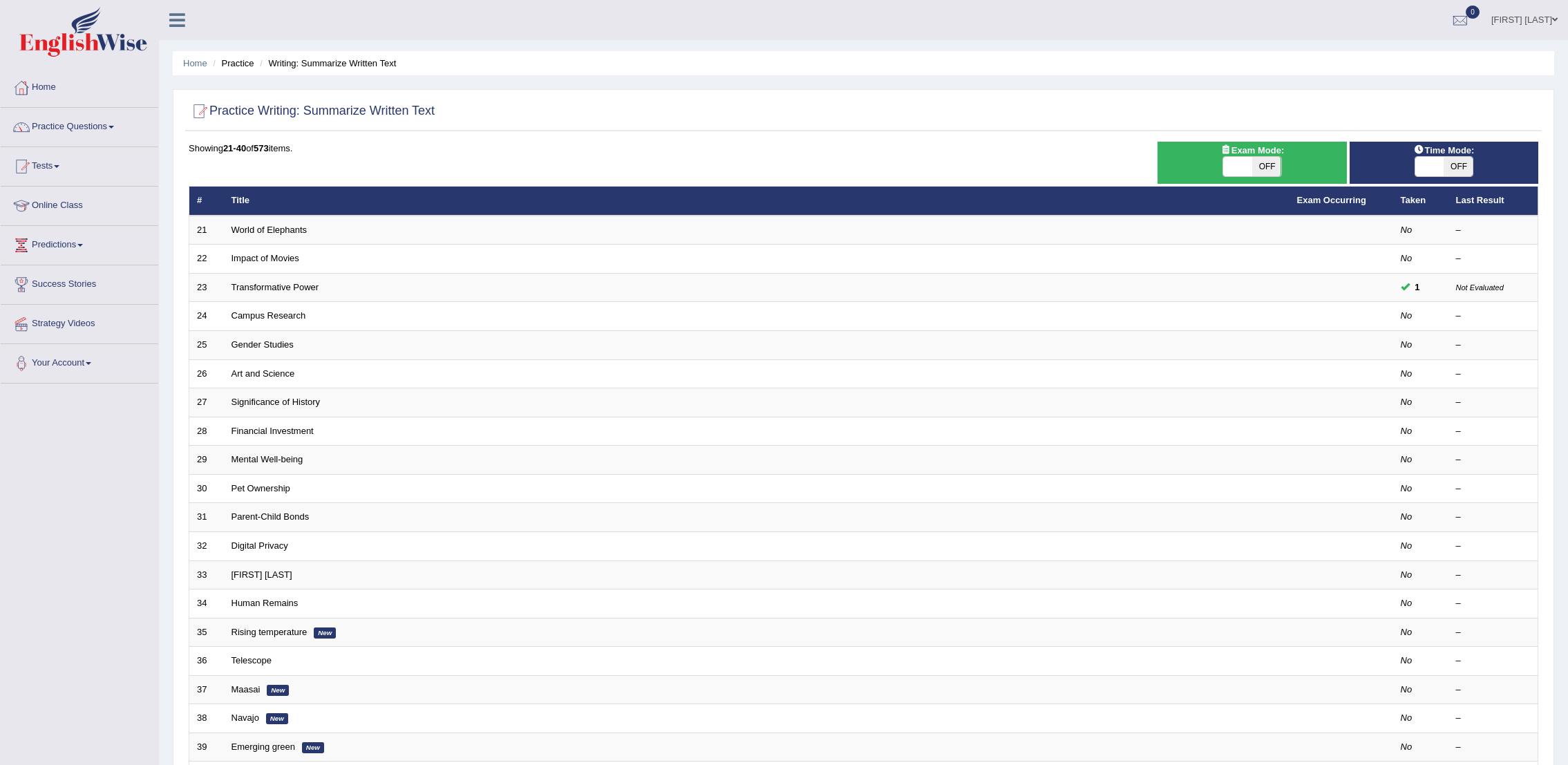 scroll, scrollTop: 0, scrollLeft: 0, axis: both 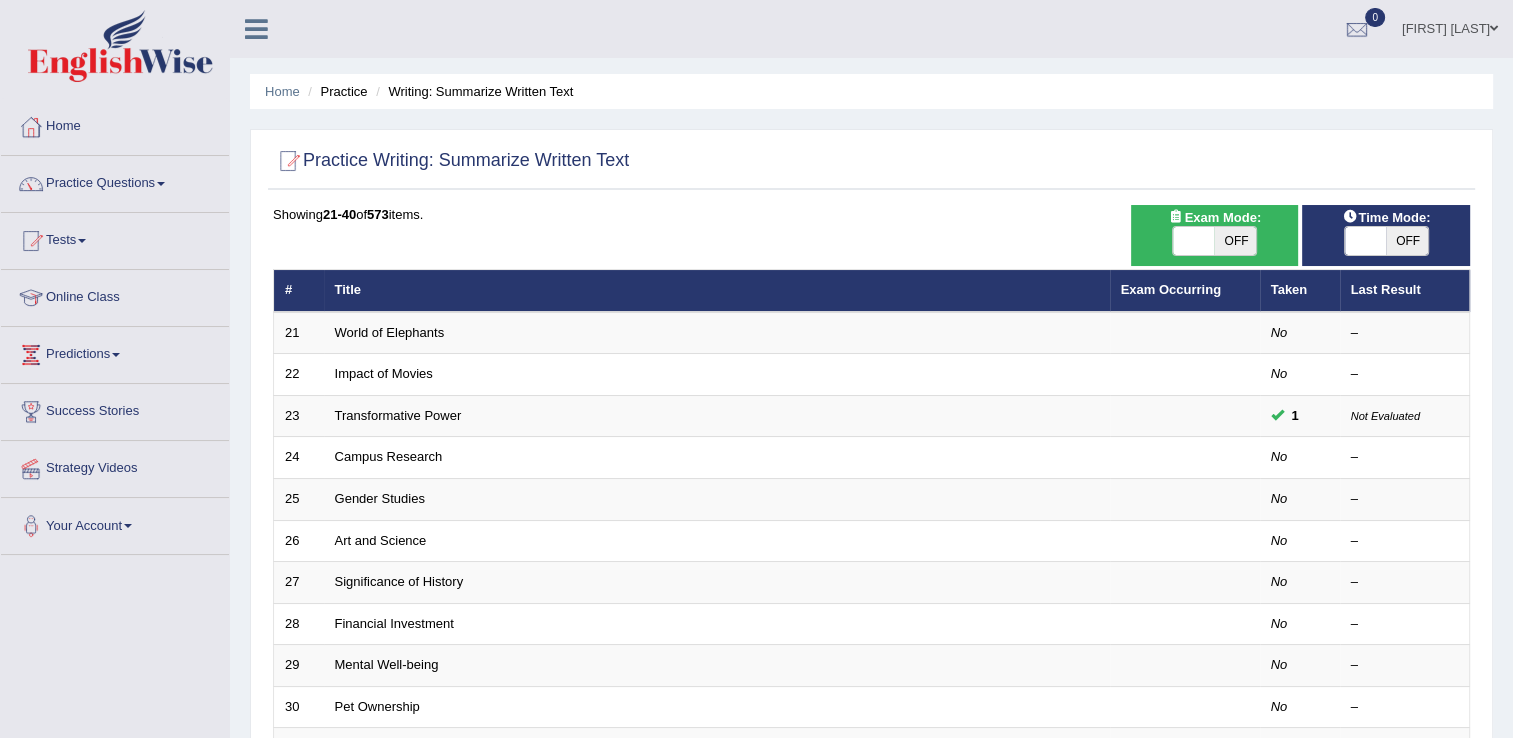 drag, startPoint x: 2195, startPoint y: 0, endPoint x: 1072, endPoint y: 49, distance: 1124.0685 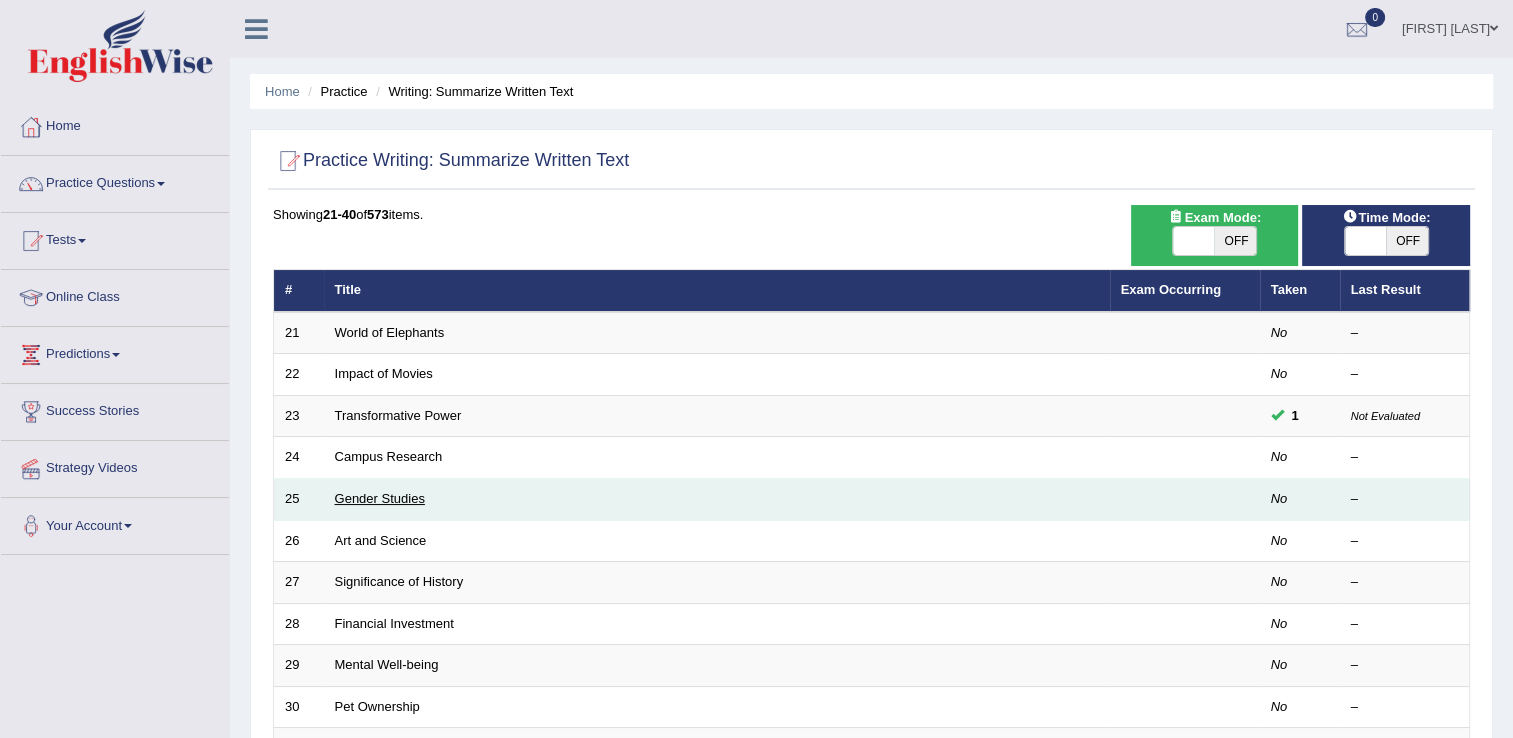 click on "Gender Studies" at bounding box center (380, 498) 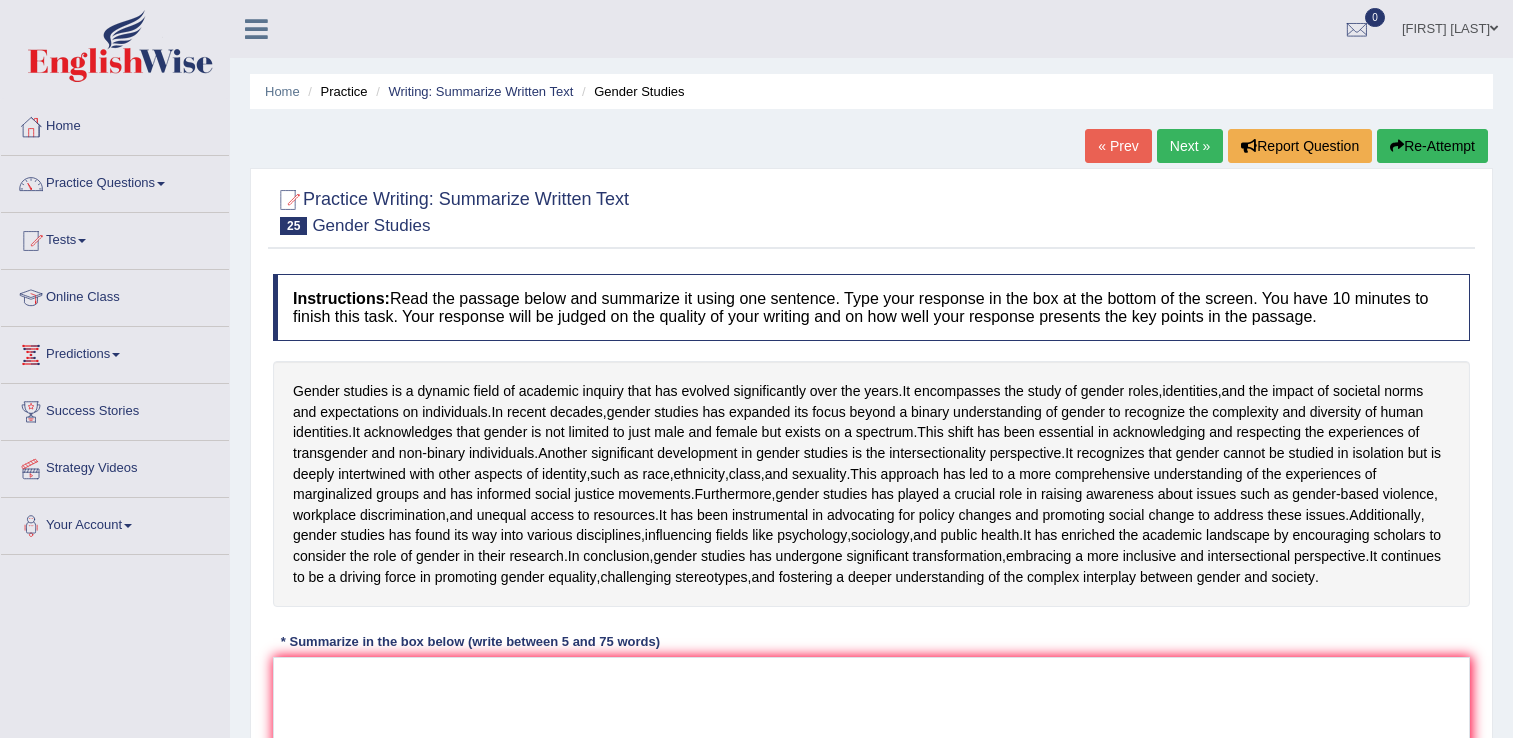 scroll, scrollTop: 0, scrollLeft: 0, axis: both 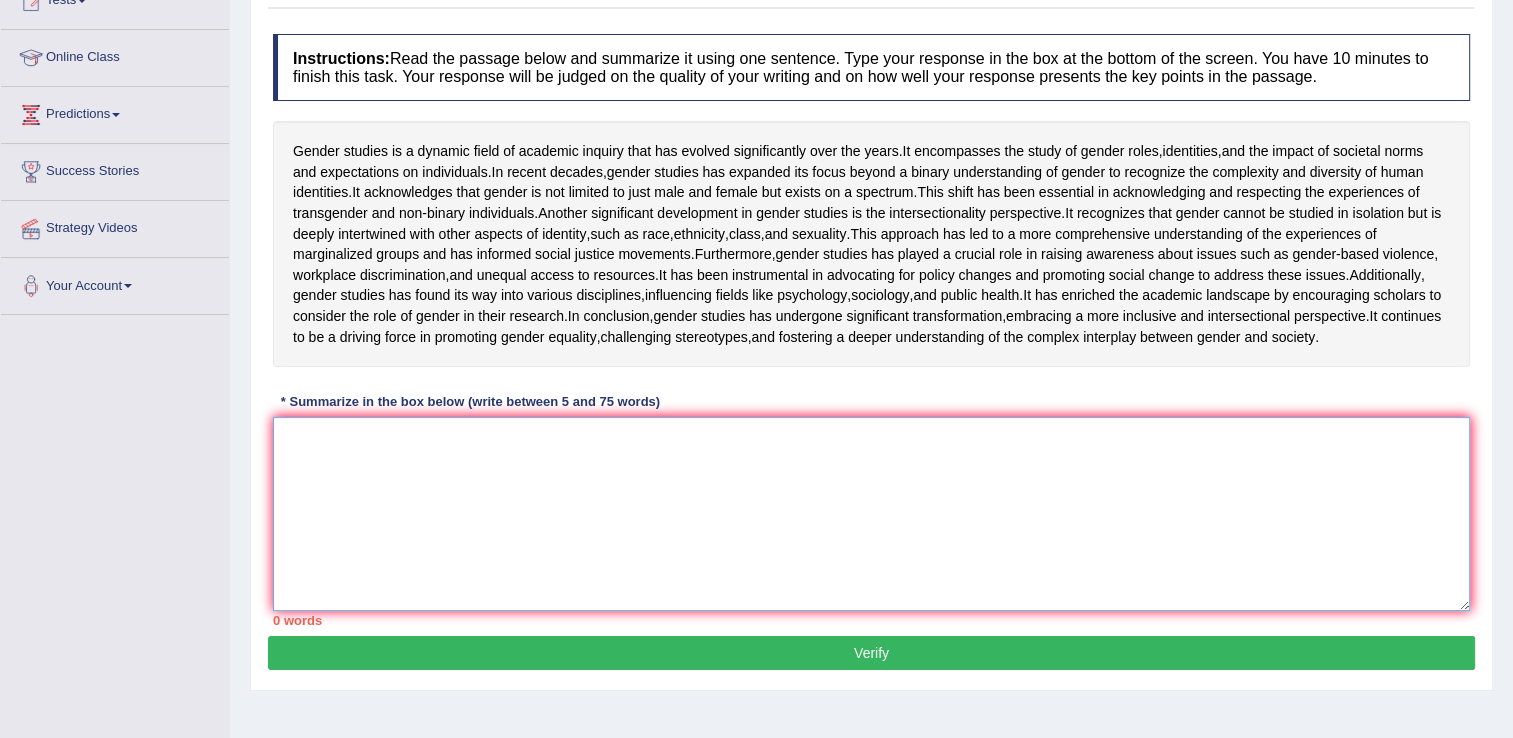 click at bounding box center [871, 514] 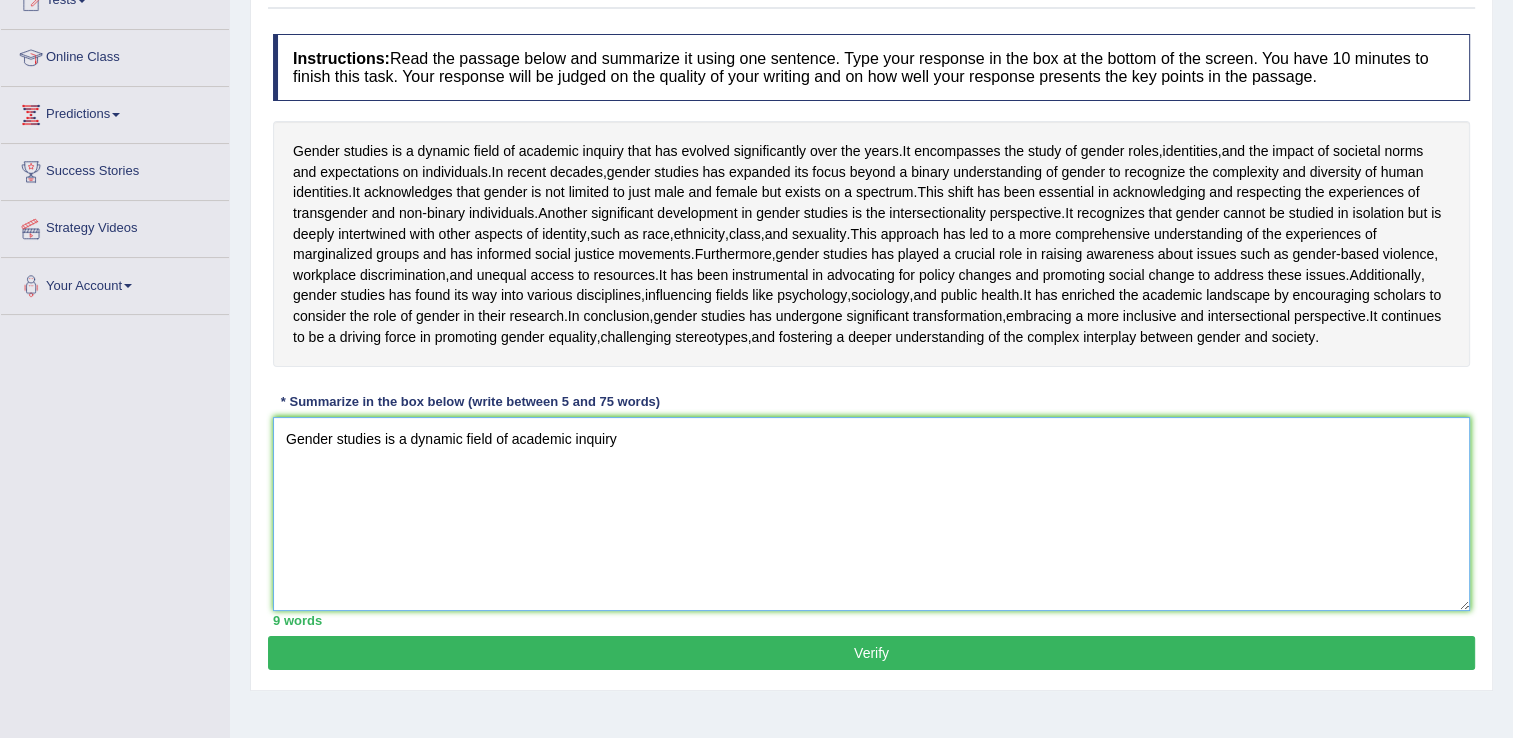 click on "Gender studies is a dynamic field of academic inquiry" at bounding box center [871, 514] 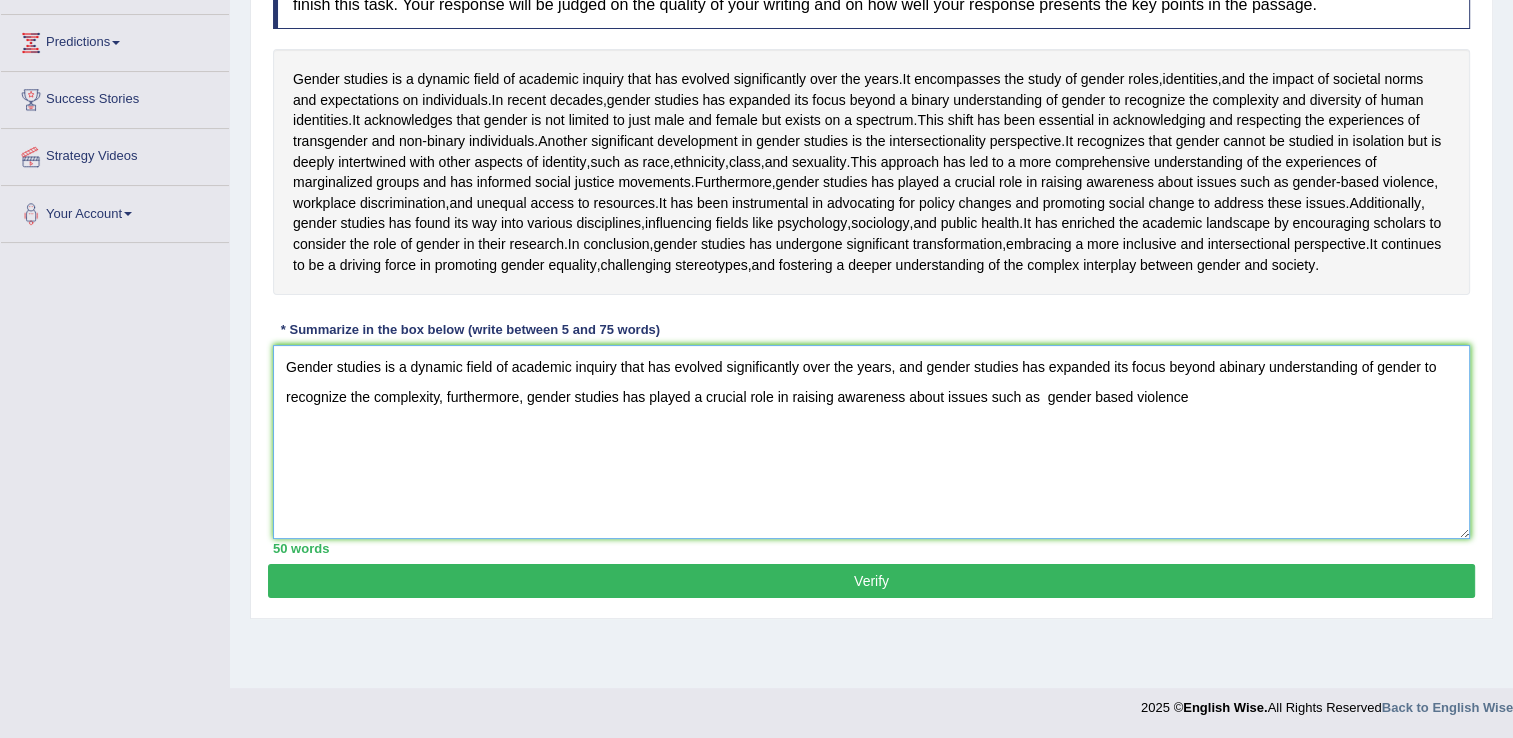 scroll, scrollTop: 400, scrollLeft: 0, axis: vertical 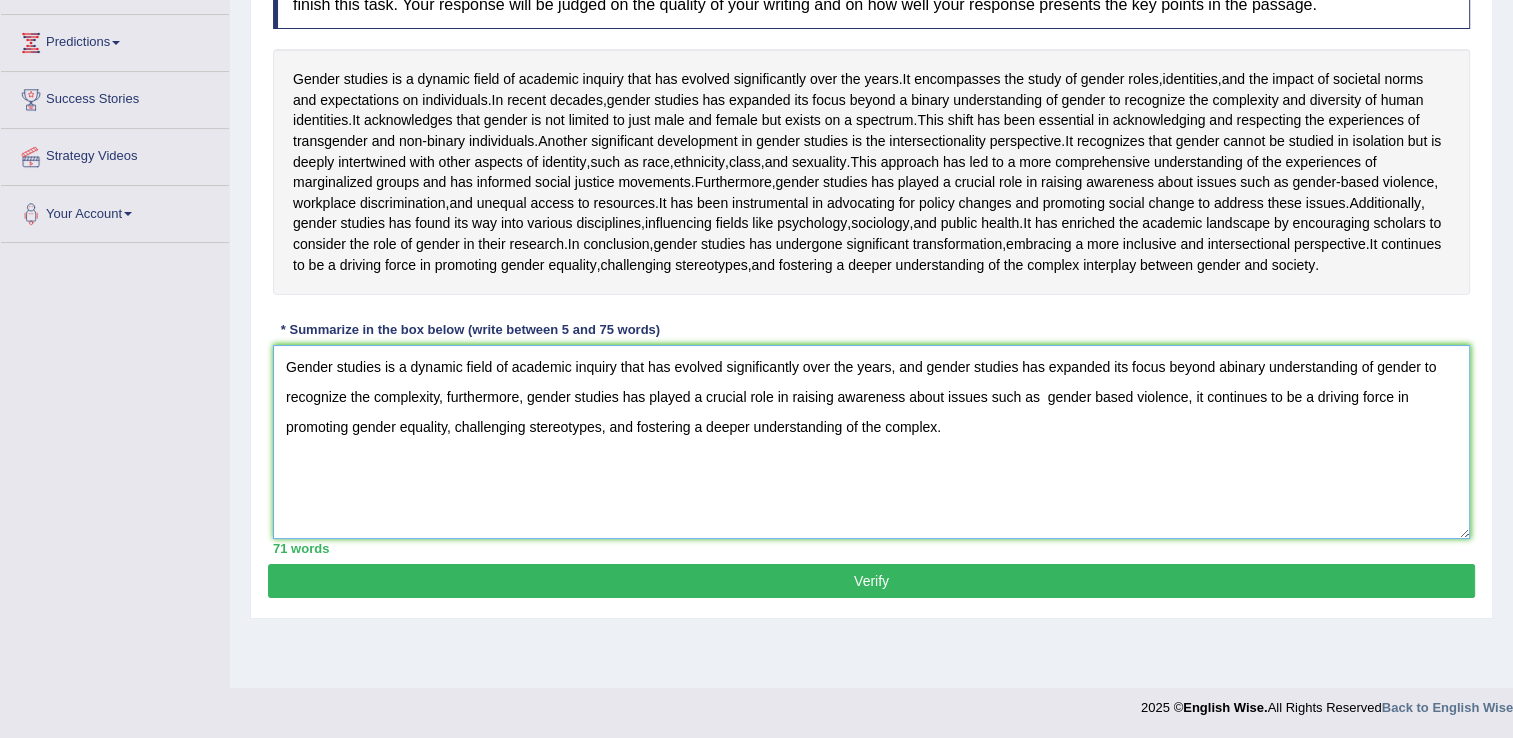 type on "Gender studies is a dynamic field of academic inquiry that has evolved significantly over the years, and gender studies has expanded its focus beyond abinary understanding of gender to recognize the complexity, furthermore, gender studies has played a crucial role in raising awareness about issues such as  gender based violence, it continues to be a driving force in promoting gender equality, challenging stereotypes, and fostering a deeper understanding of the complex." 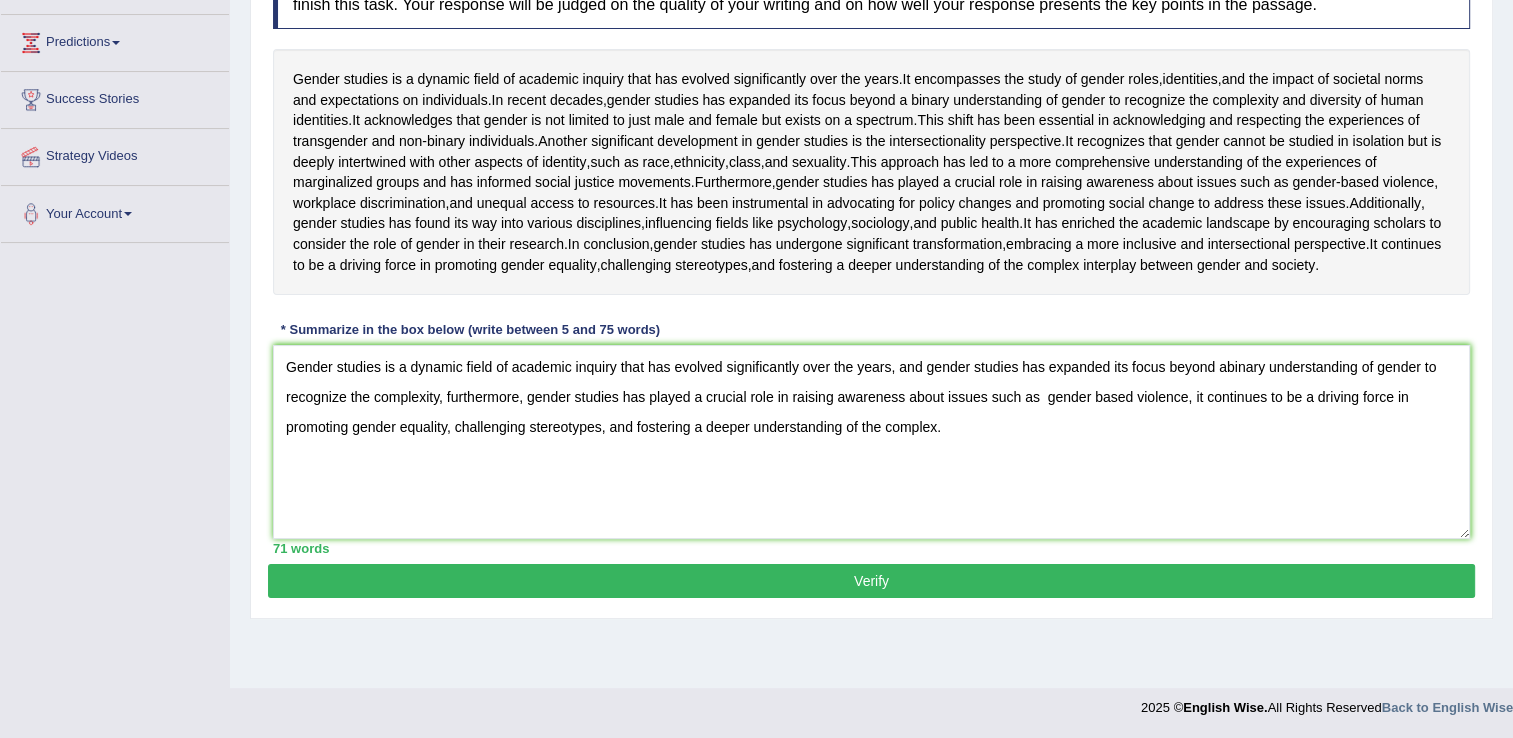 click on "Verify" at bounding box center [871, 581] 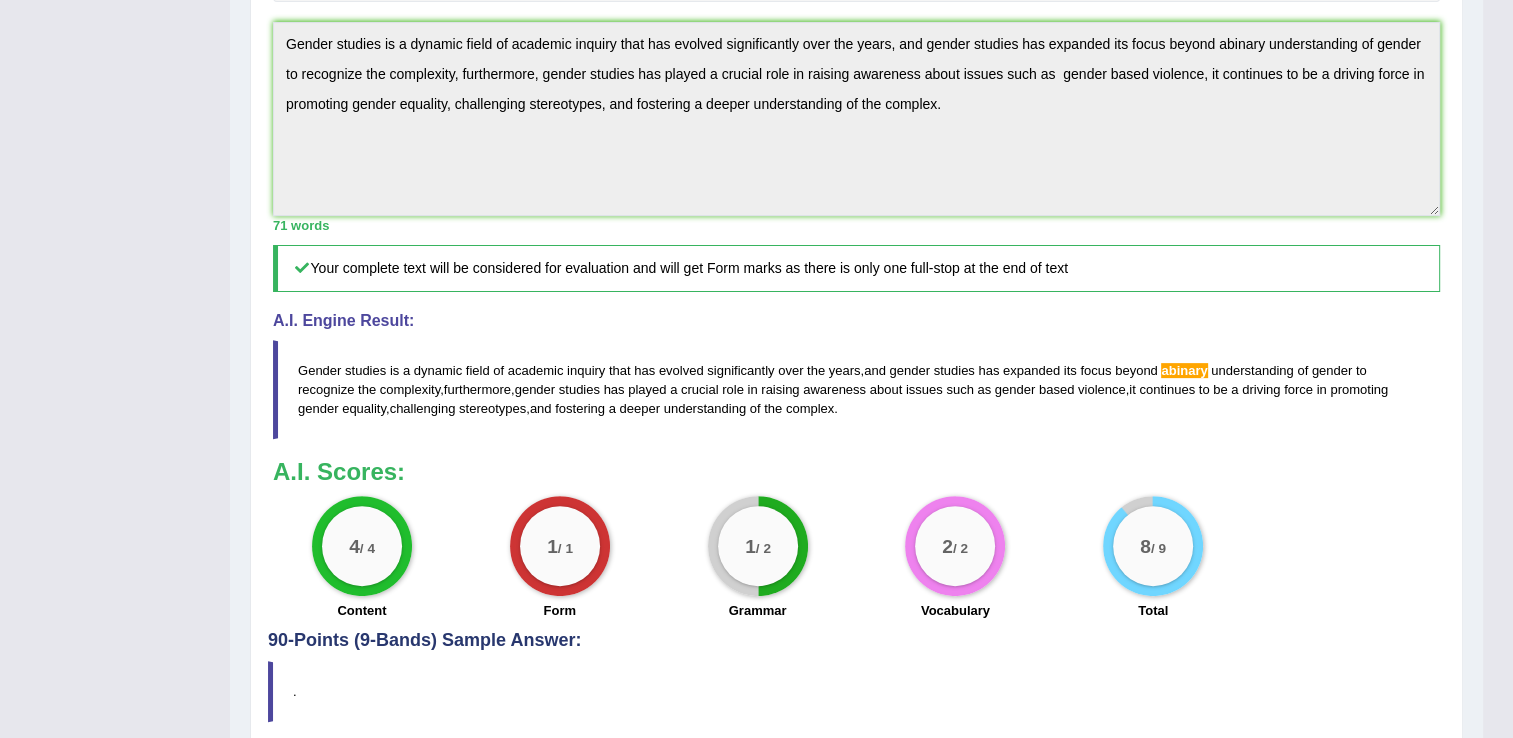 scroll, scrollTop: 720, scrollLeft: 0, axis: vertical 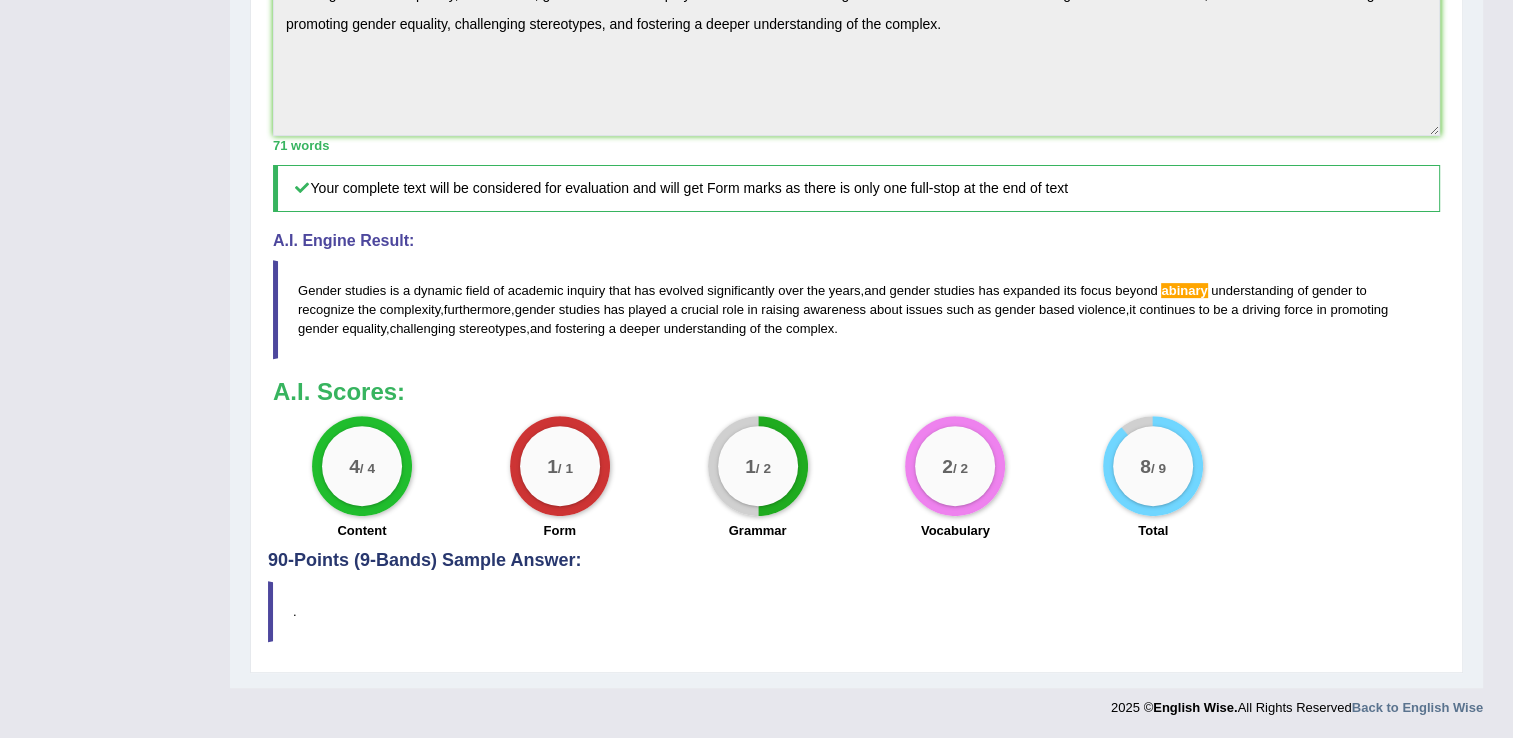click on "8  / 9              Total" at bounding box center (1153, 480) 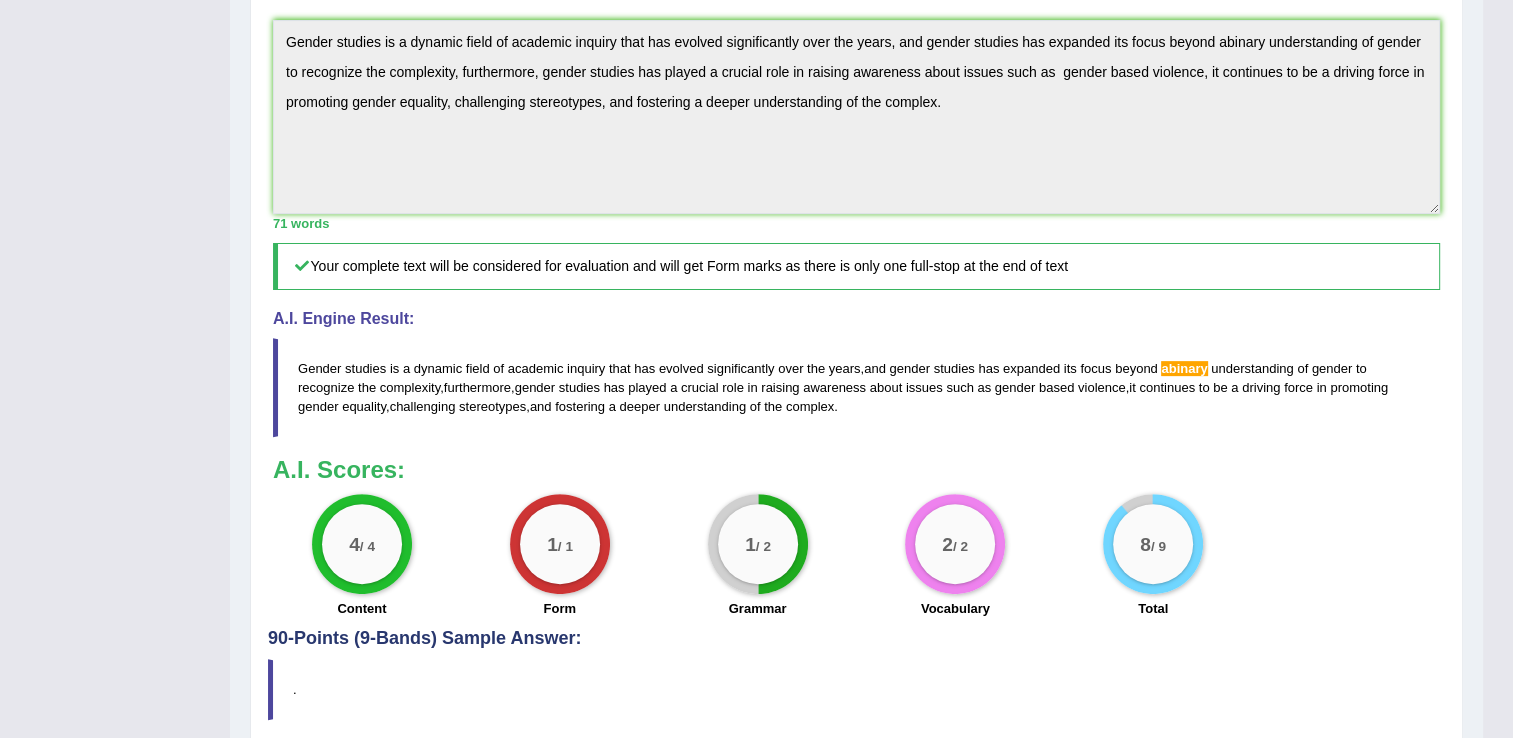 scroll, scrollTop: 588, scrollLeft: 0, axis: vertical 